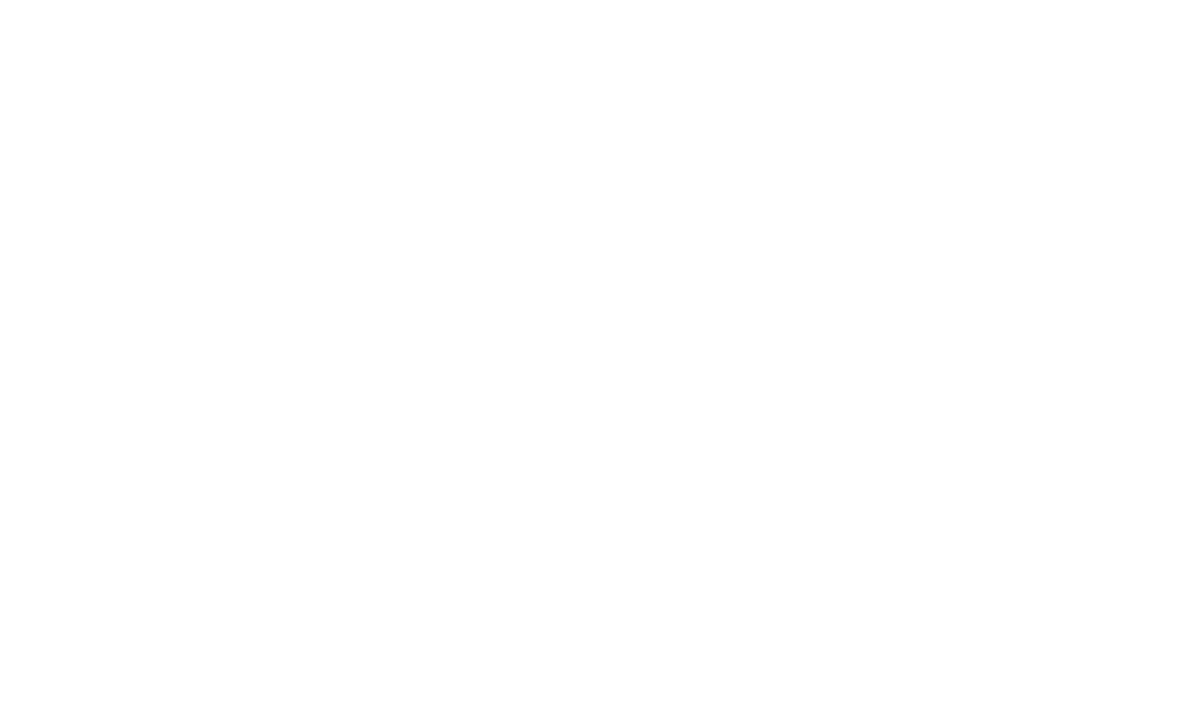 scroll, scrollTop: 0, scrollLeft: 0, axis: both 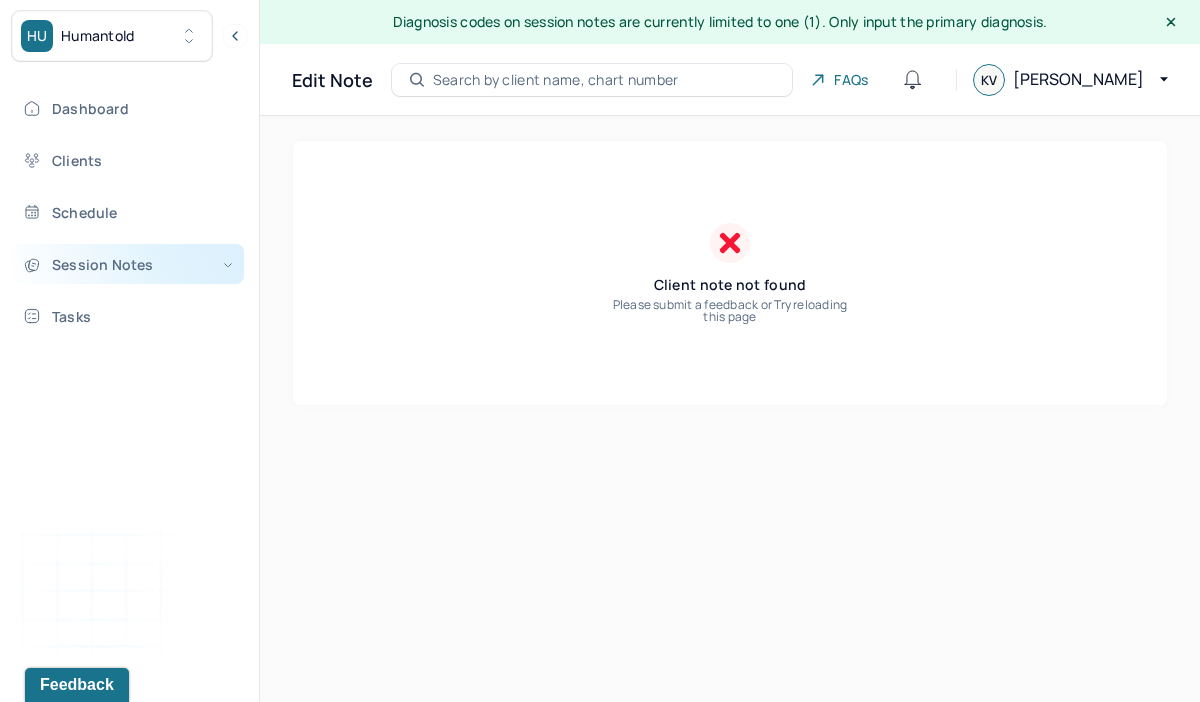 click on "Session Notes" at bounding box center [128, 264] 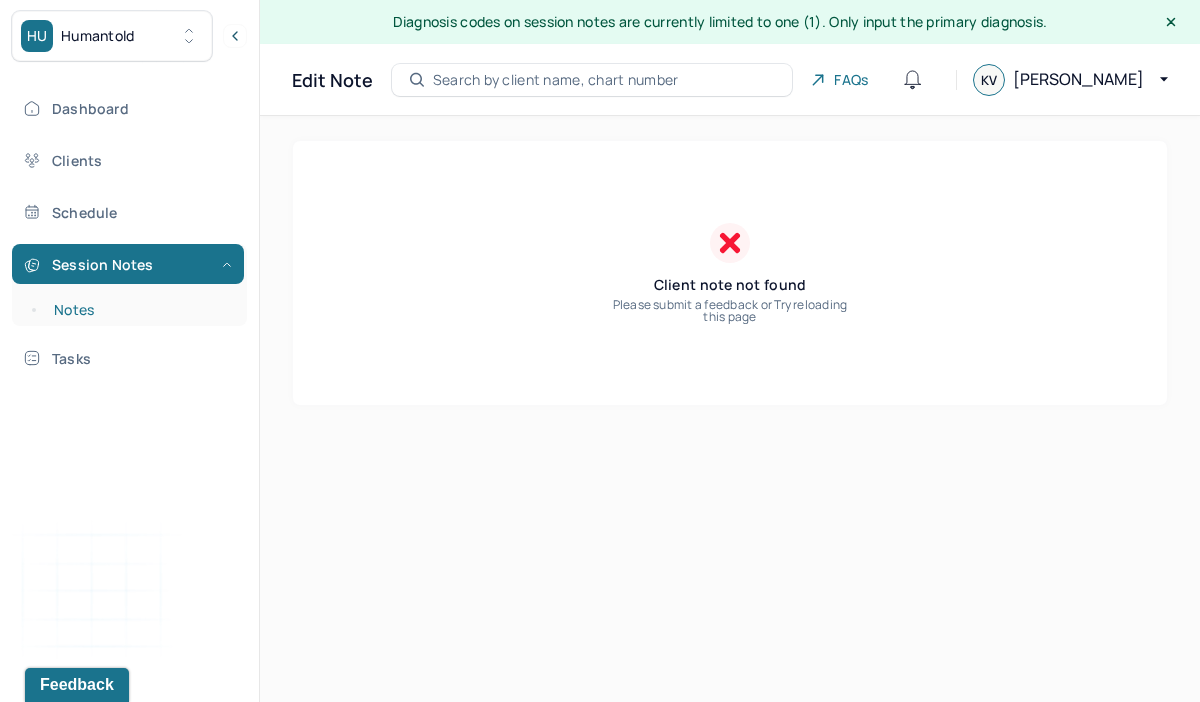click on "Notes" at bounding box center [139, 310] 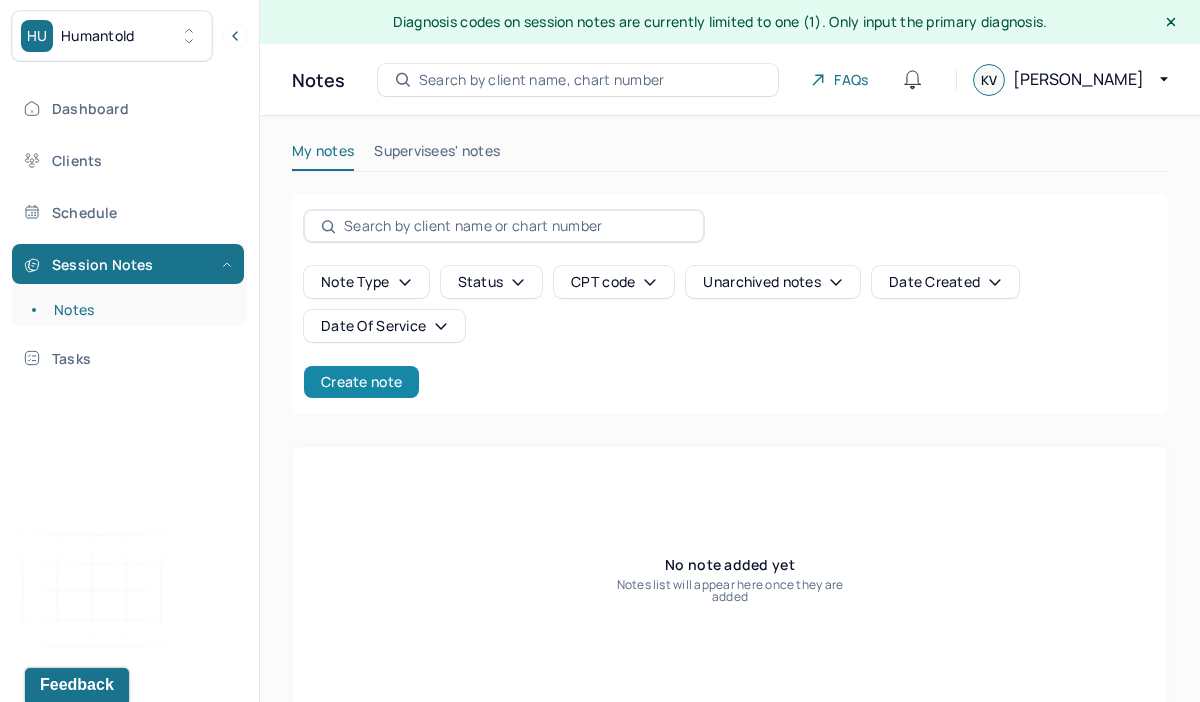 click on "Create note" at bounding box center [361, 382] 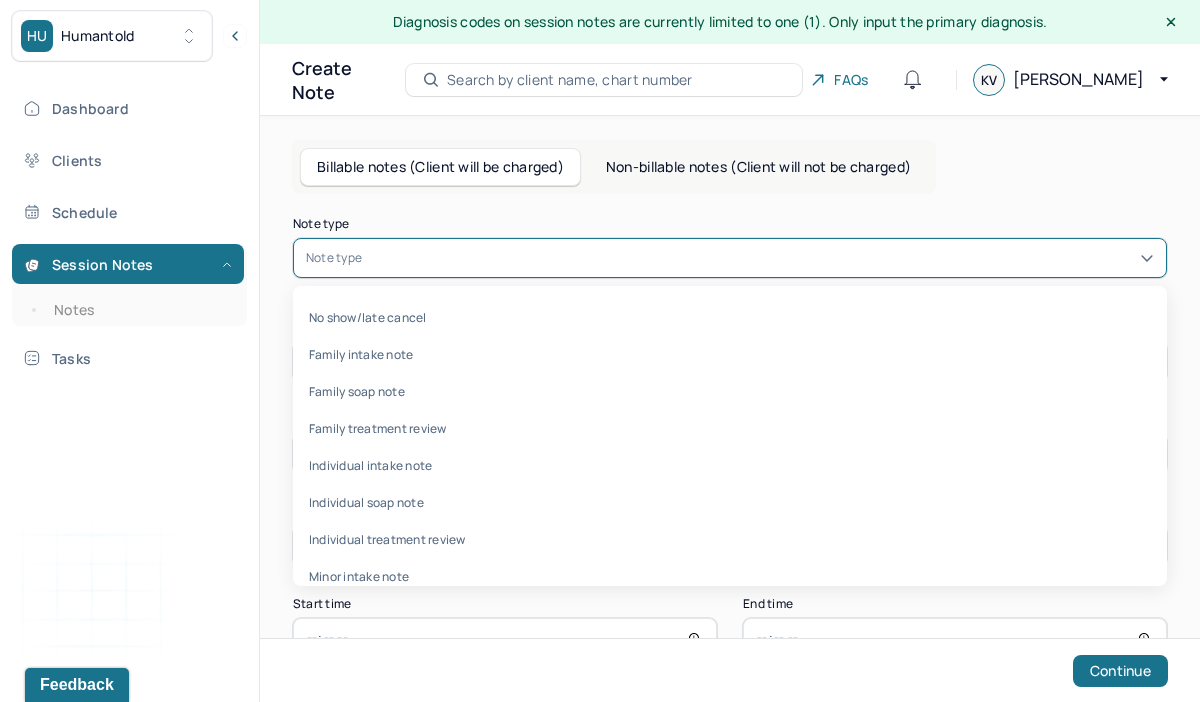click at bounding box center (760, 258) 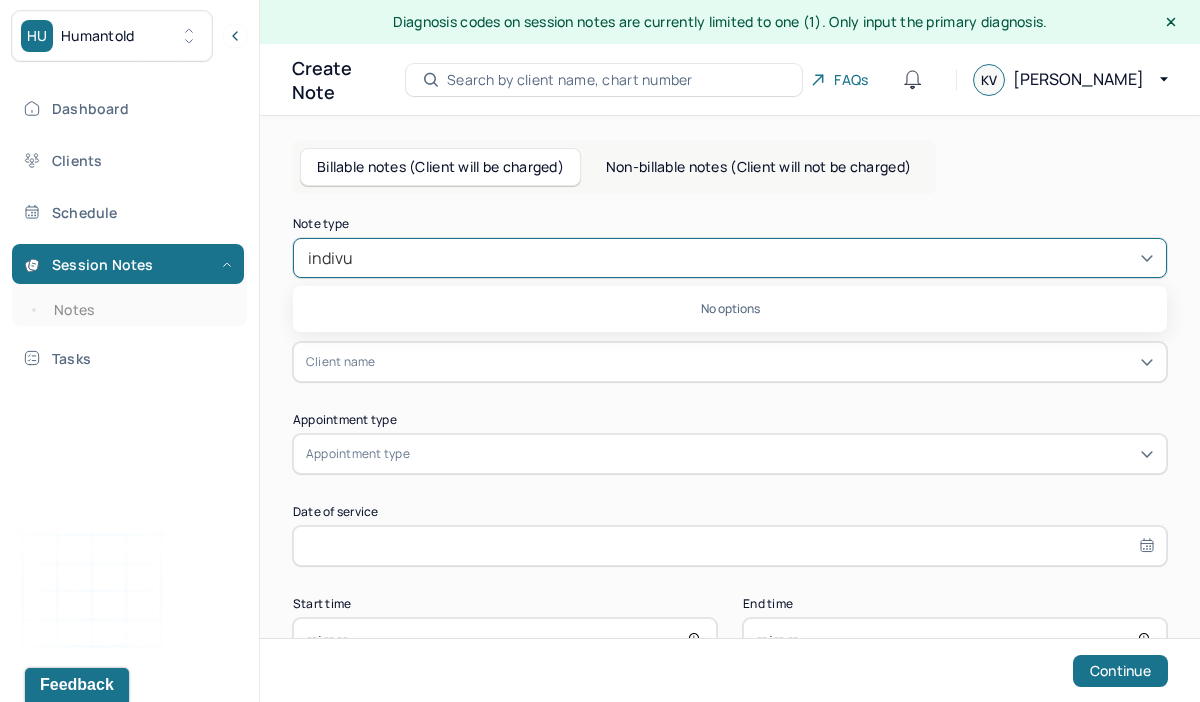 type on "indiv" 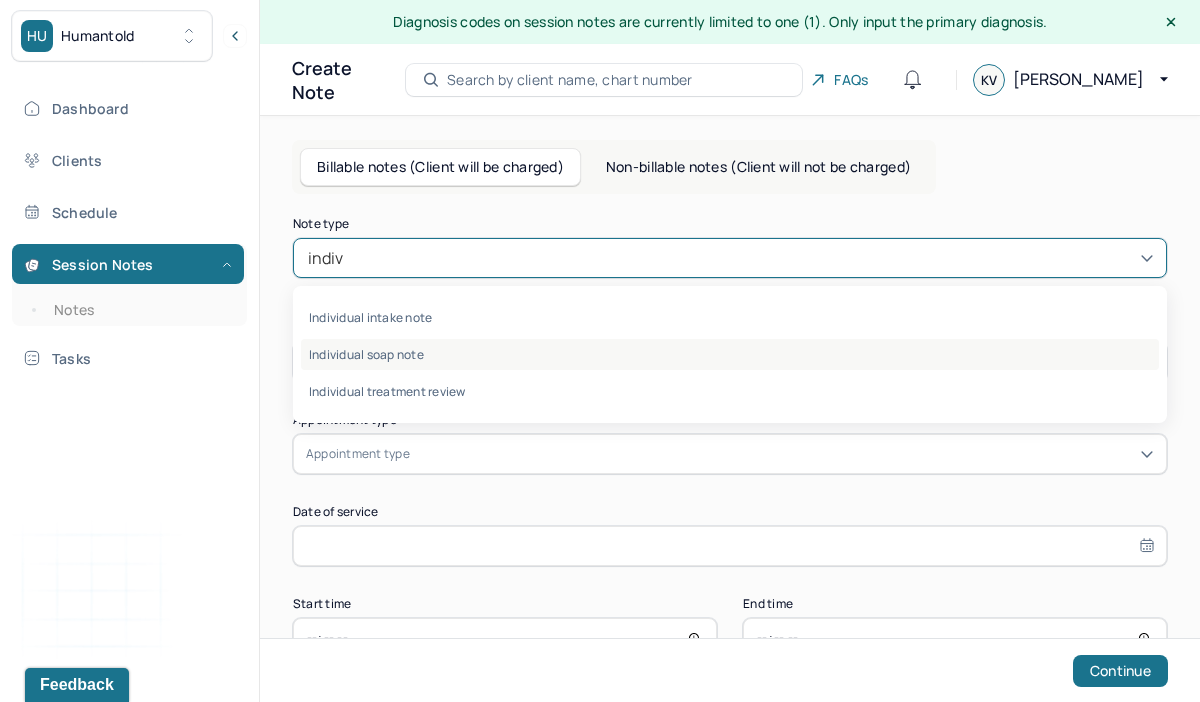 click on "Individual soap note" at bounding box center (730, 354) 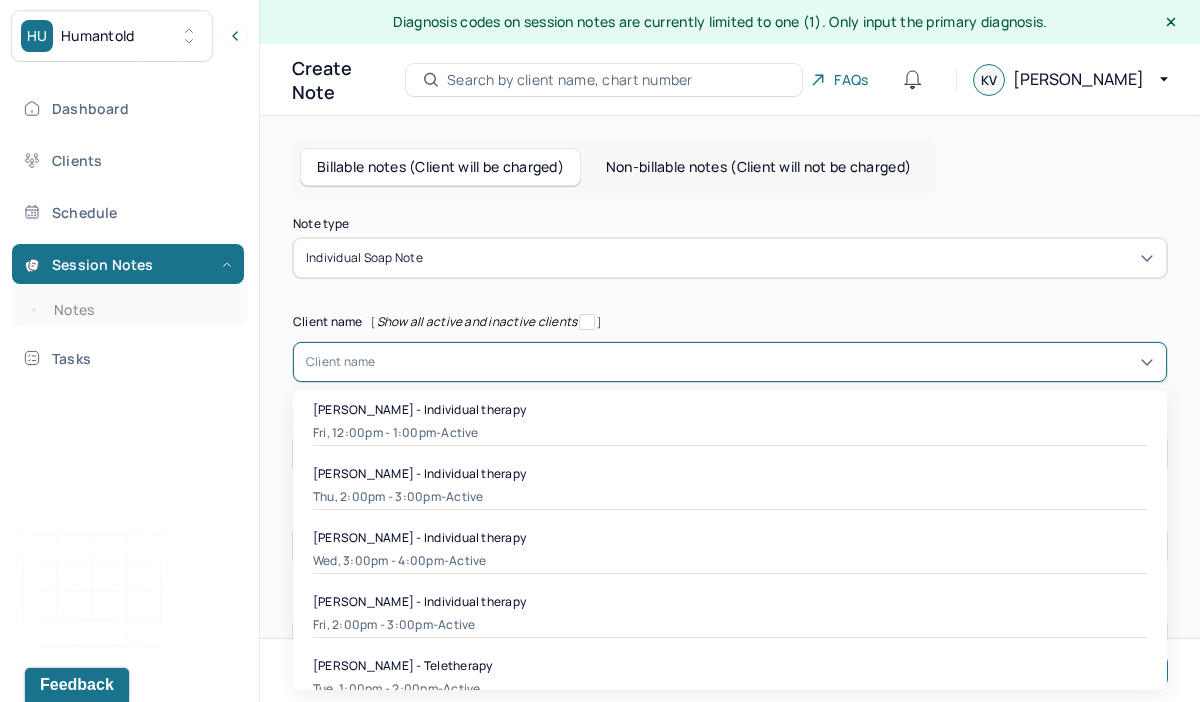 click at bounding box center [765, 362] 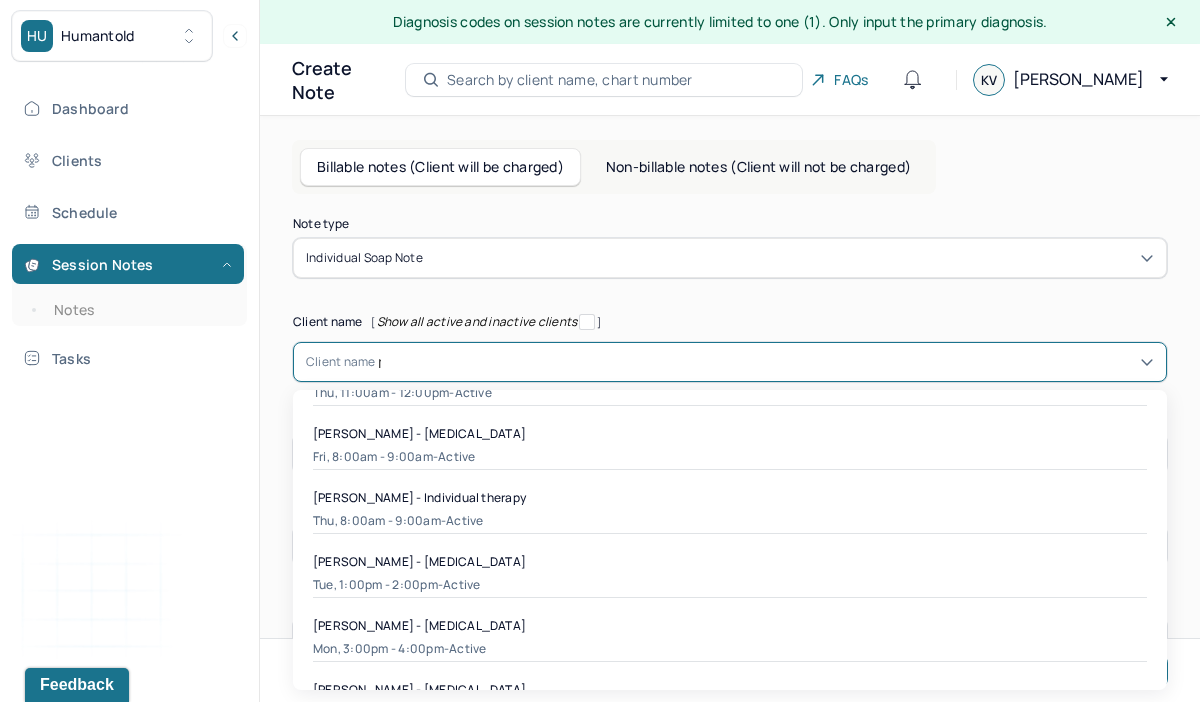 scroll, scrollTop: 0, scrollLeft: 0, axis: both 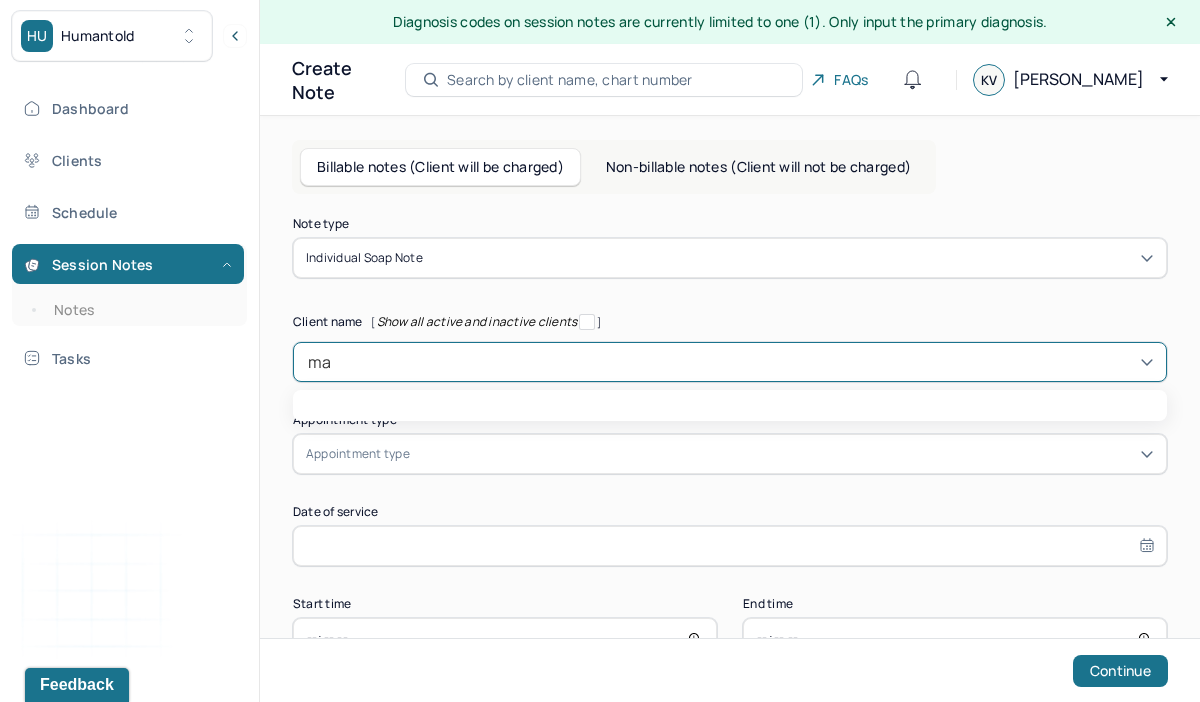 type on "m" 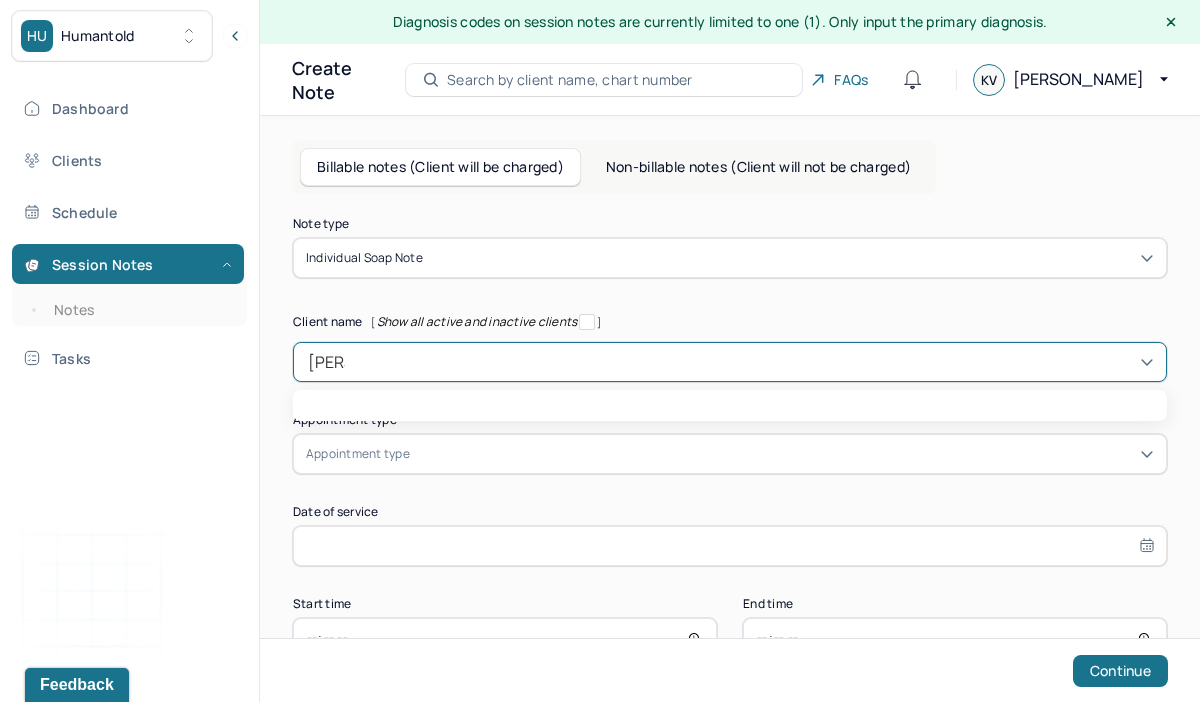 type on "[PERSON_NAME]" 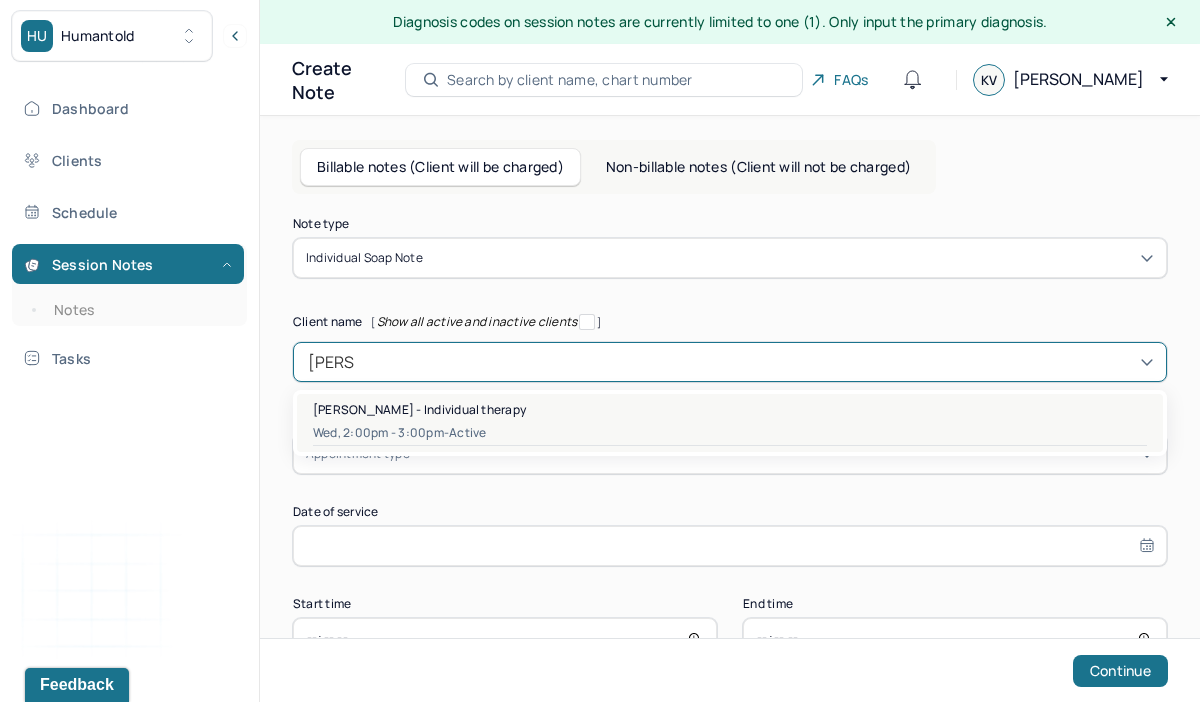 click on "[PERSON_NAME] - Individual therapy" at bounding box center [419, 409] 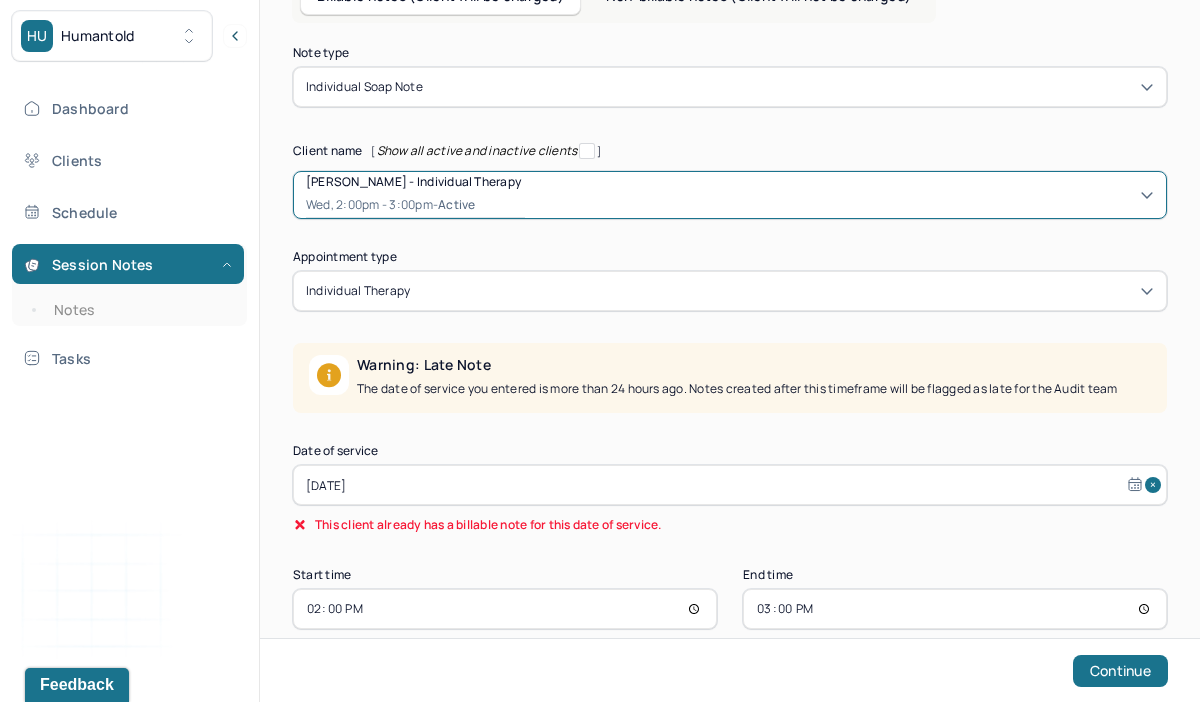 scroll, scrollTop: 198, scrollLeft: 0, axis: vertical 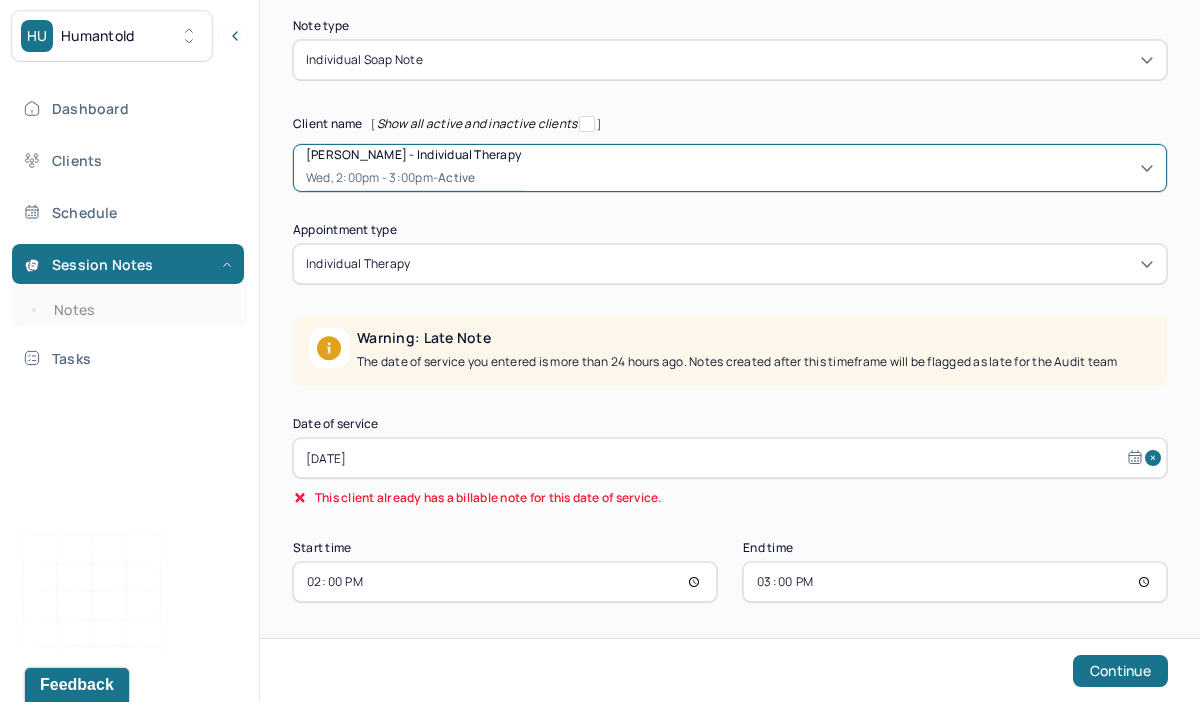 click on "[DATE]" at bounding box center [730, 458] 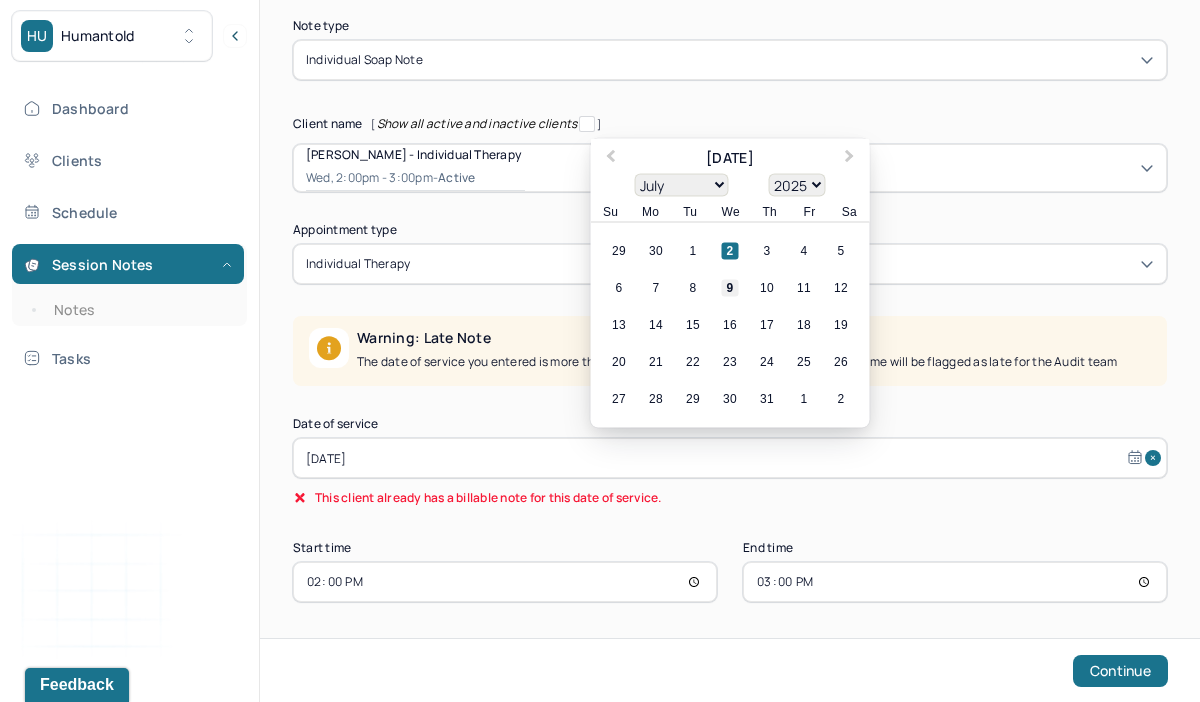click on "9" at bounding box center (730, 288) 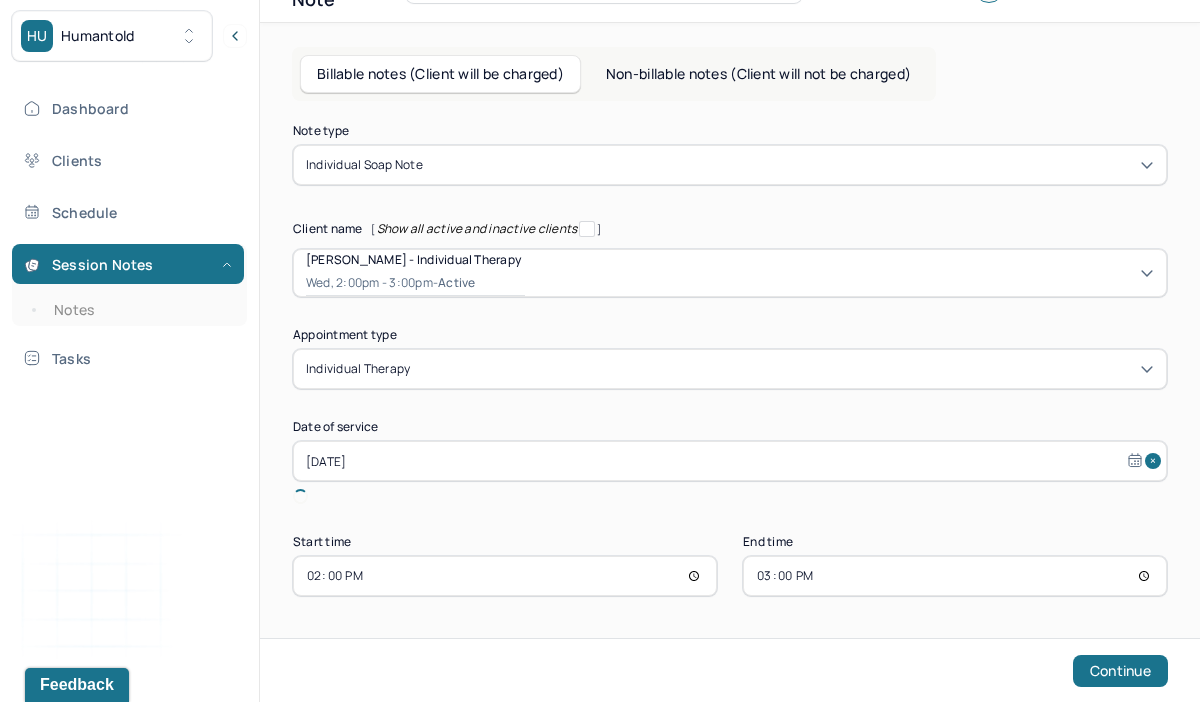 scroll, scrollTop: 69, scrollLeft: 0, axis: vertical 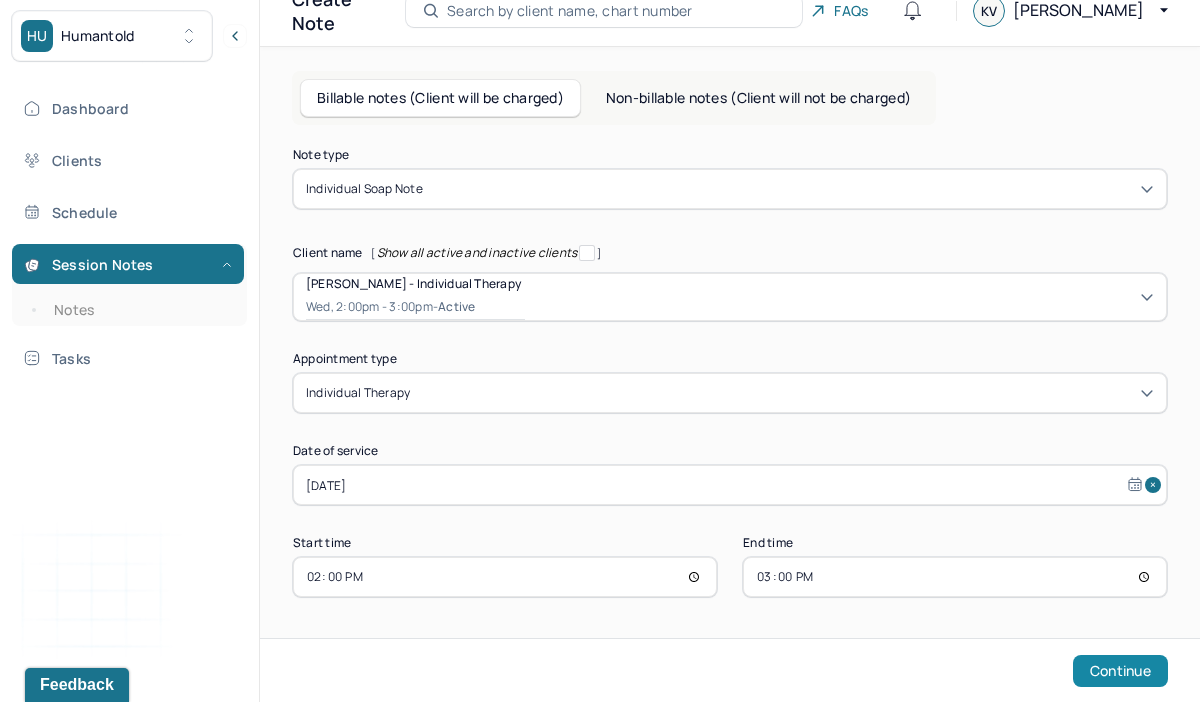 click on "Continue" at bounding box center [1120, 671] 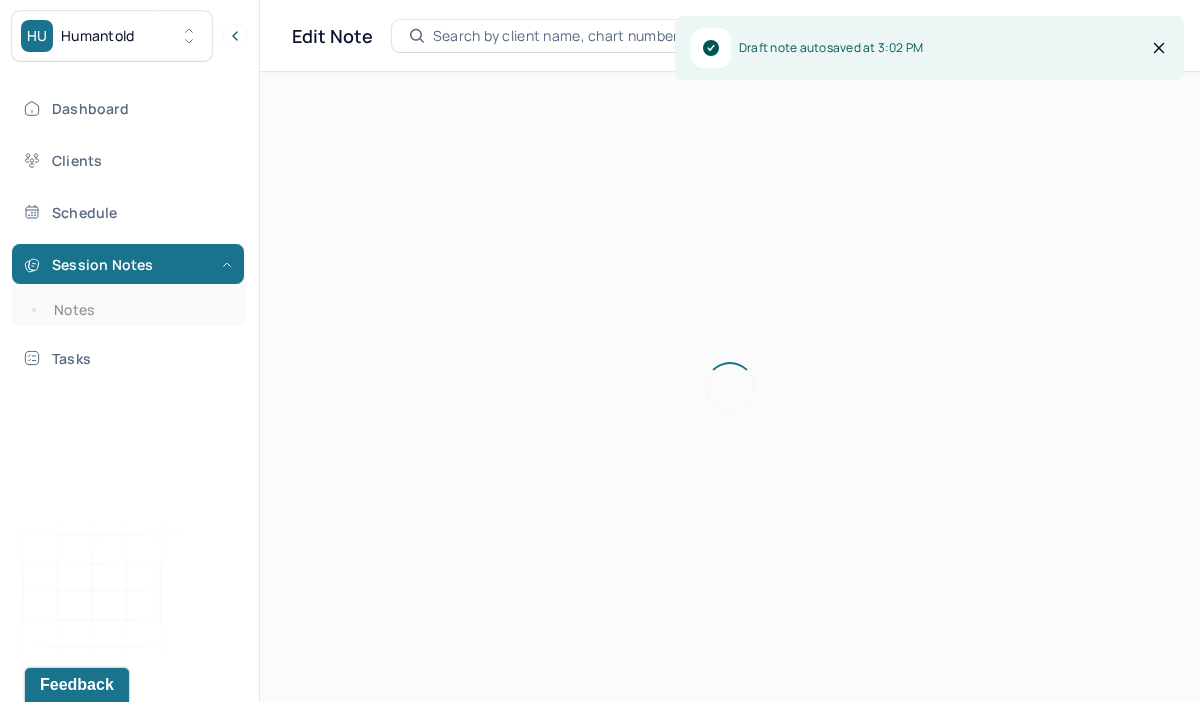 scroll, scrollTop: 36, scrollLeft: 0, axis: vertical 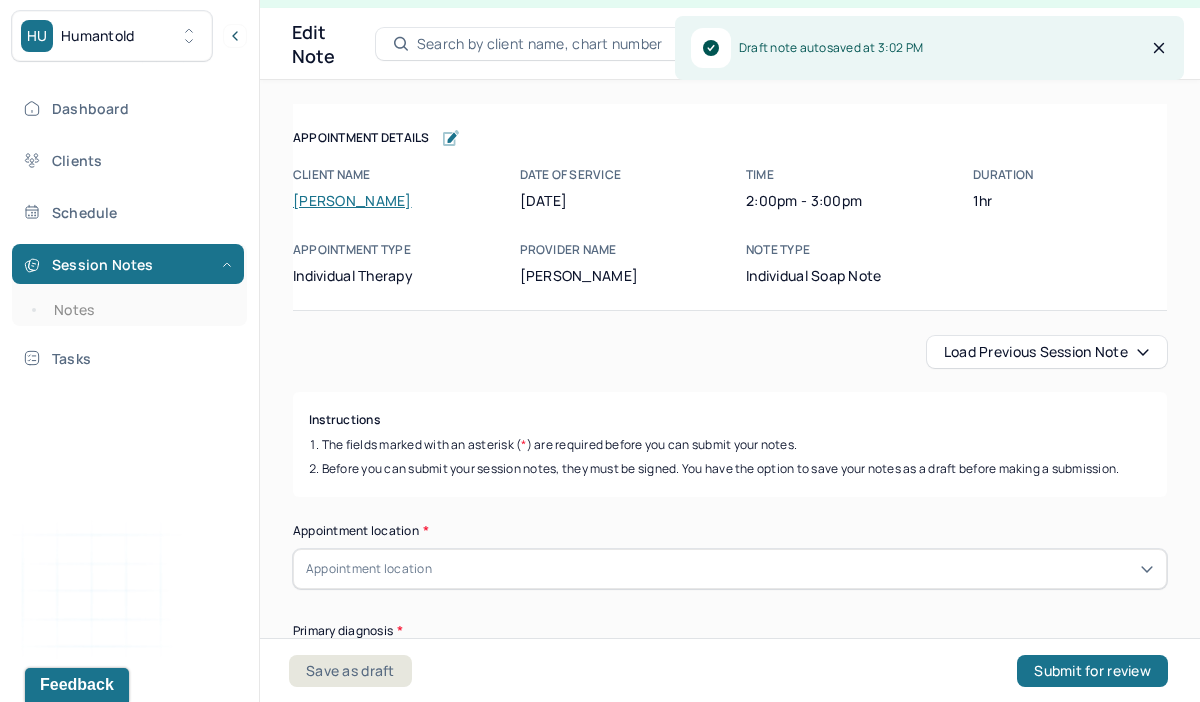 click on "Load previous session note" at bounding box center [1047, 352] 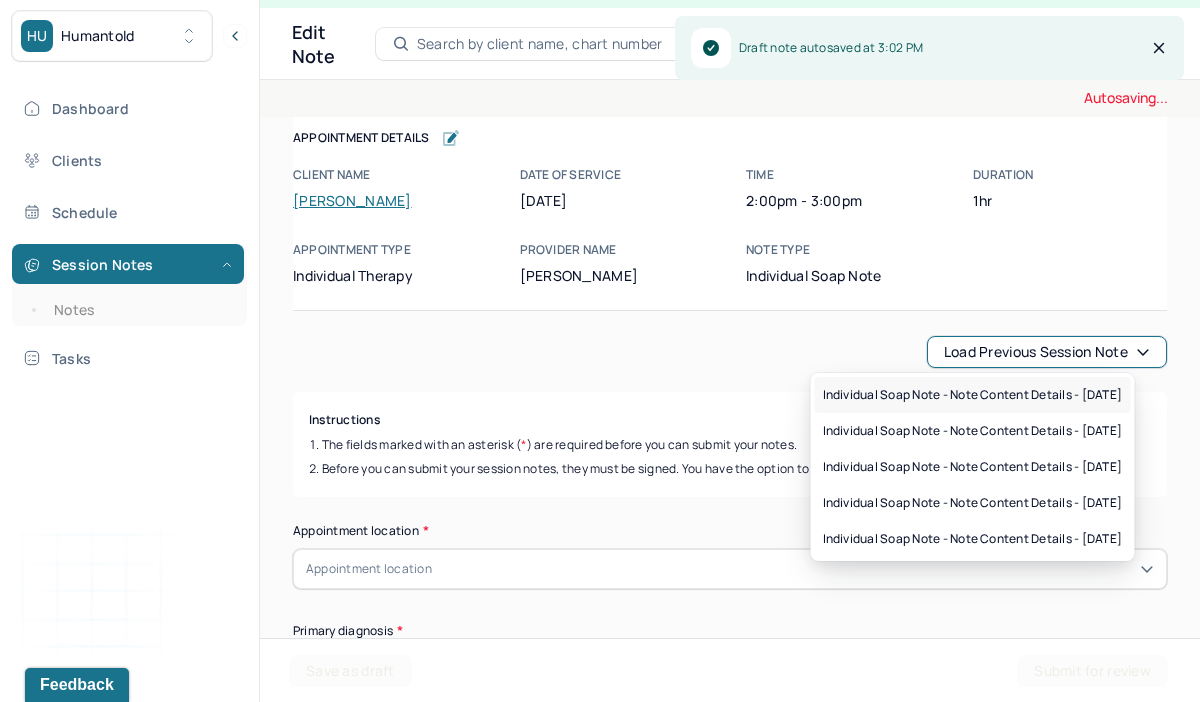 click on "Individual soap note   - Note content Details -   [DATE]" at bounding box center (973, 395) 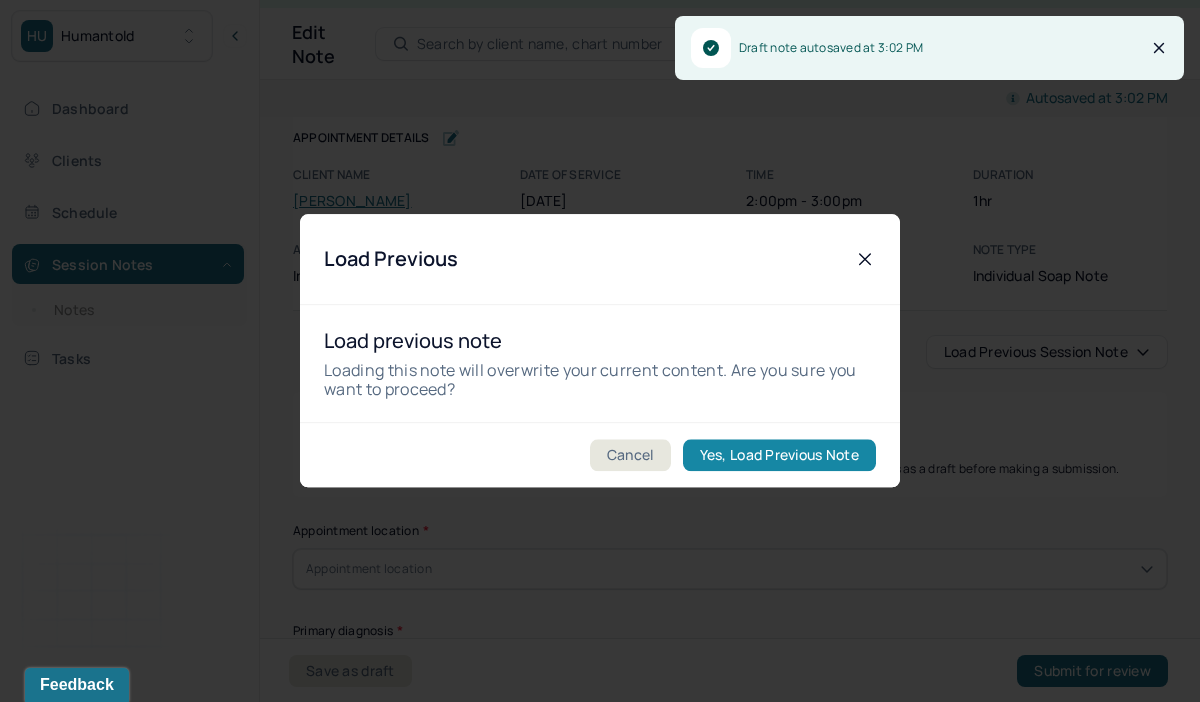 click on "Yes, Load Previous Note" at bounding box center [779, 456] 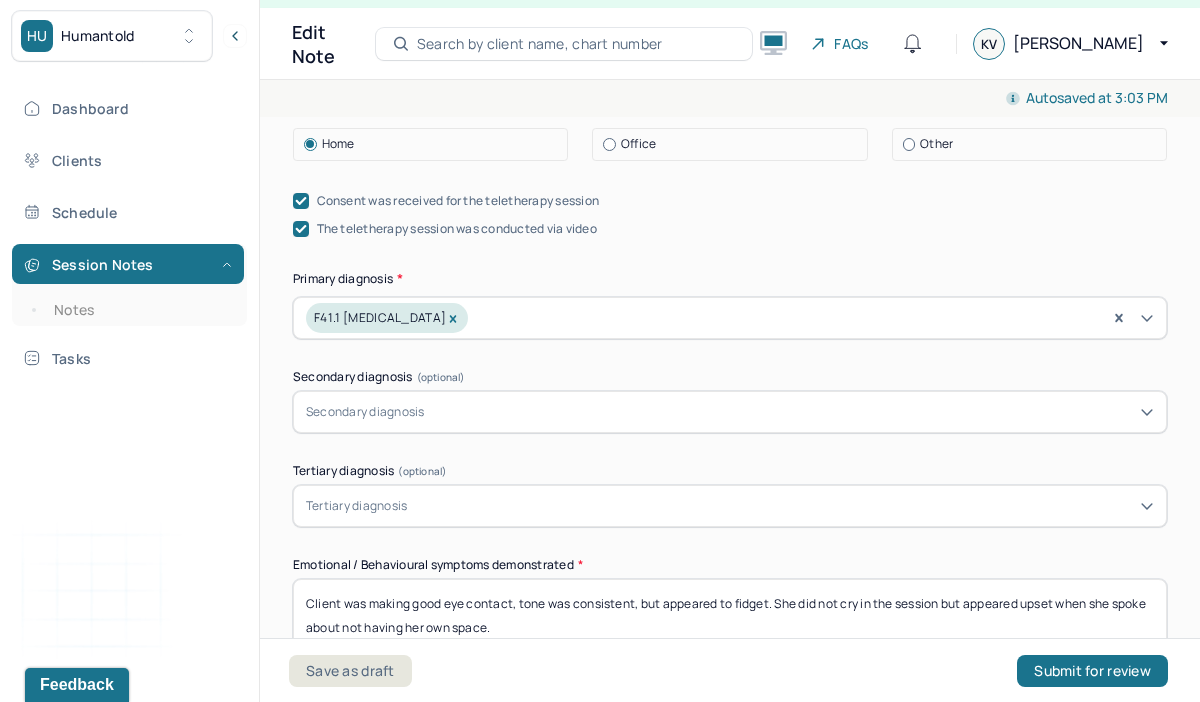scroll, scrollTop: 811, scrollLeft: 0, axis: vertical 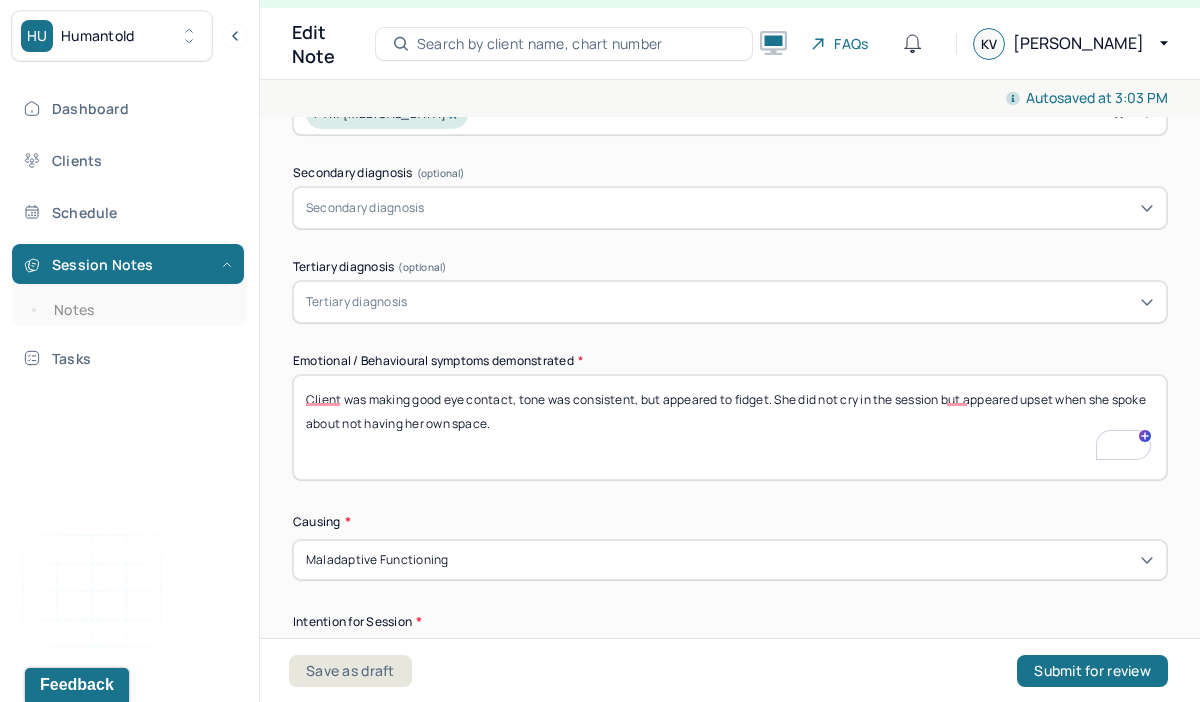 drag, startPoint x: 775, startPoint y: 393, endPoint x: 782, endPoint y: 409, distance: 17.464249 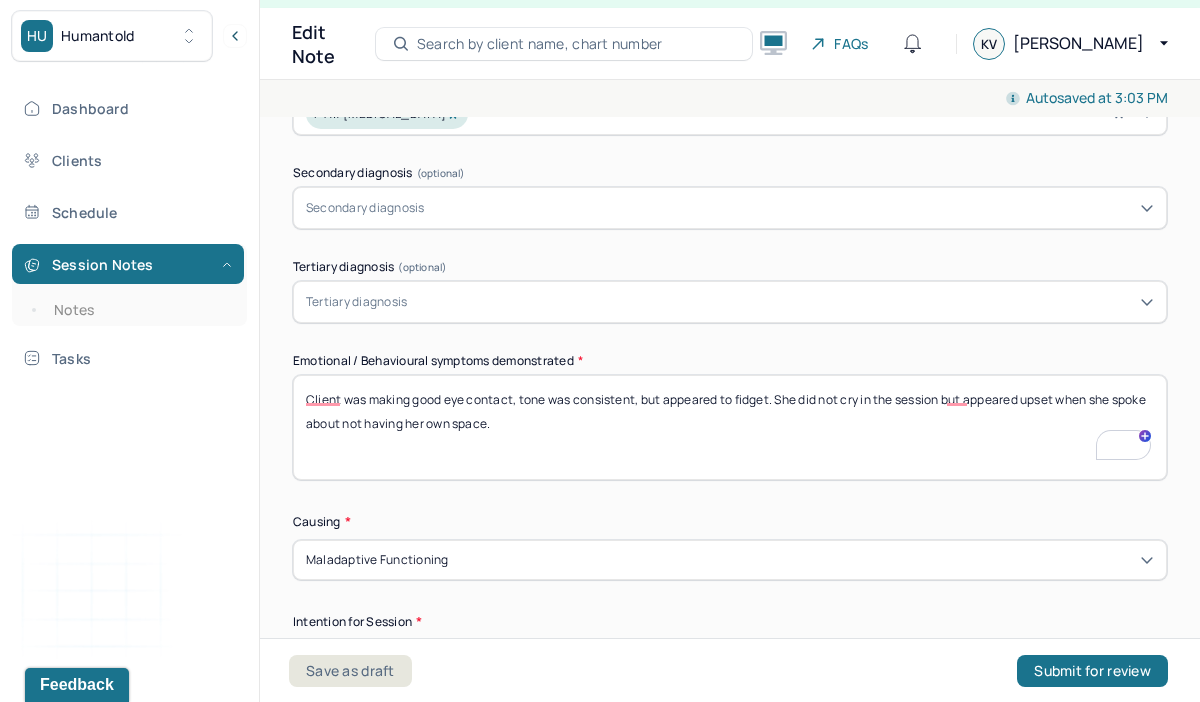 click on "Client was making good eye contact, tone was consistent, but appeared to fidget. She did not cry in the session but appeared upset when she spoke about not having her own space." at bounding box center [730, 427] 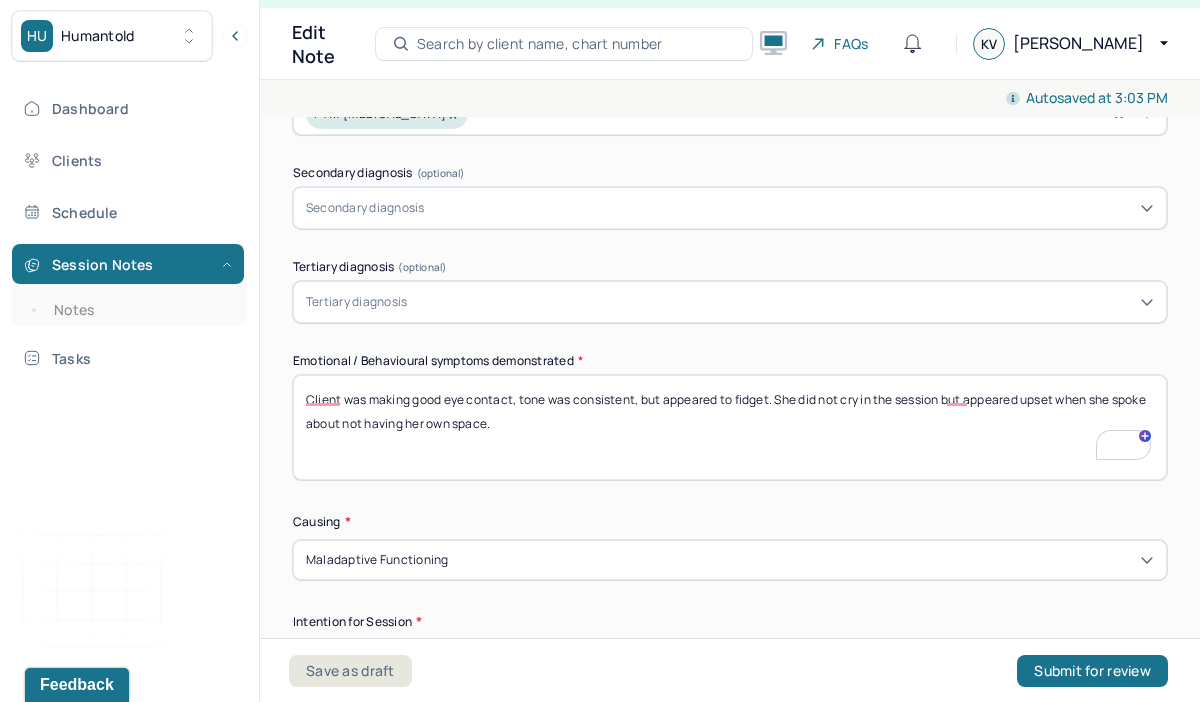 scroll, scrollTop: 811, scrollLeft: 0, axis: vertical 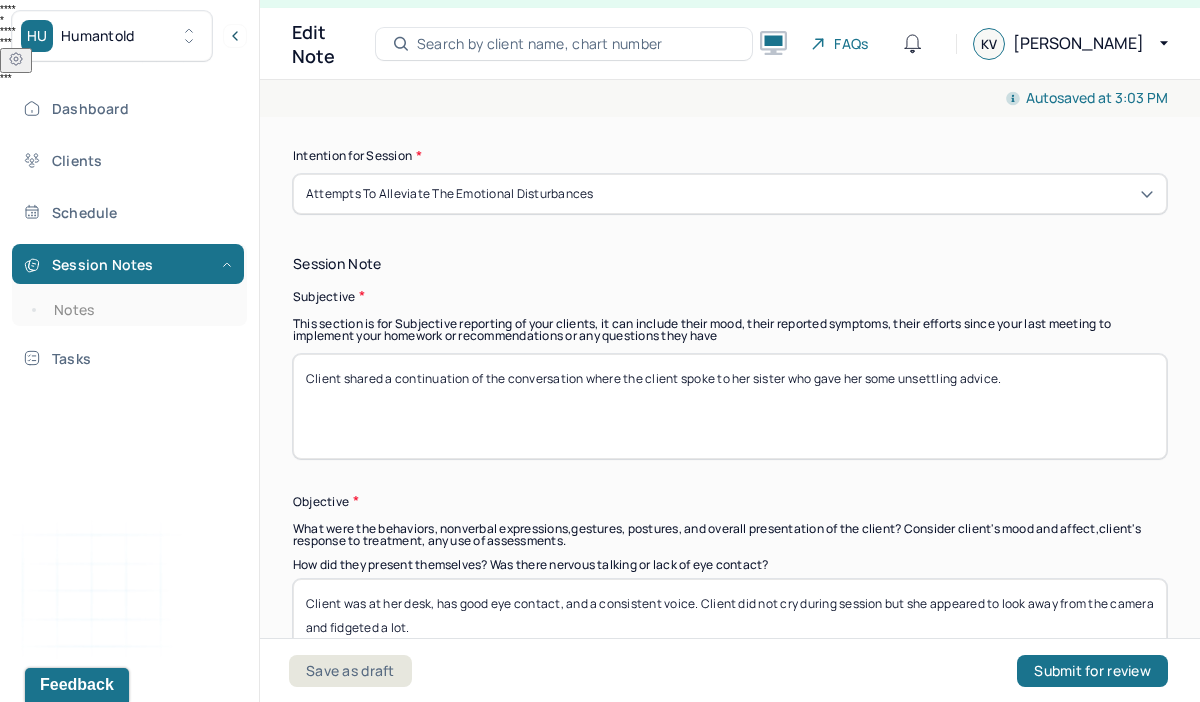 type on "Client was making good eye contact, tone was consistent, but appeared to fidget. Client fidgeting and there was increased hand movement." 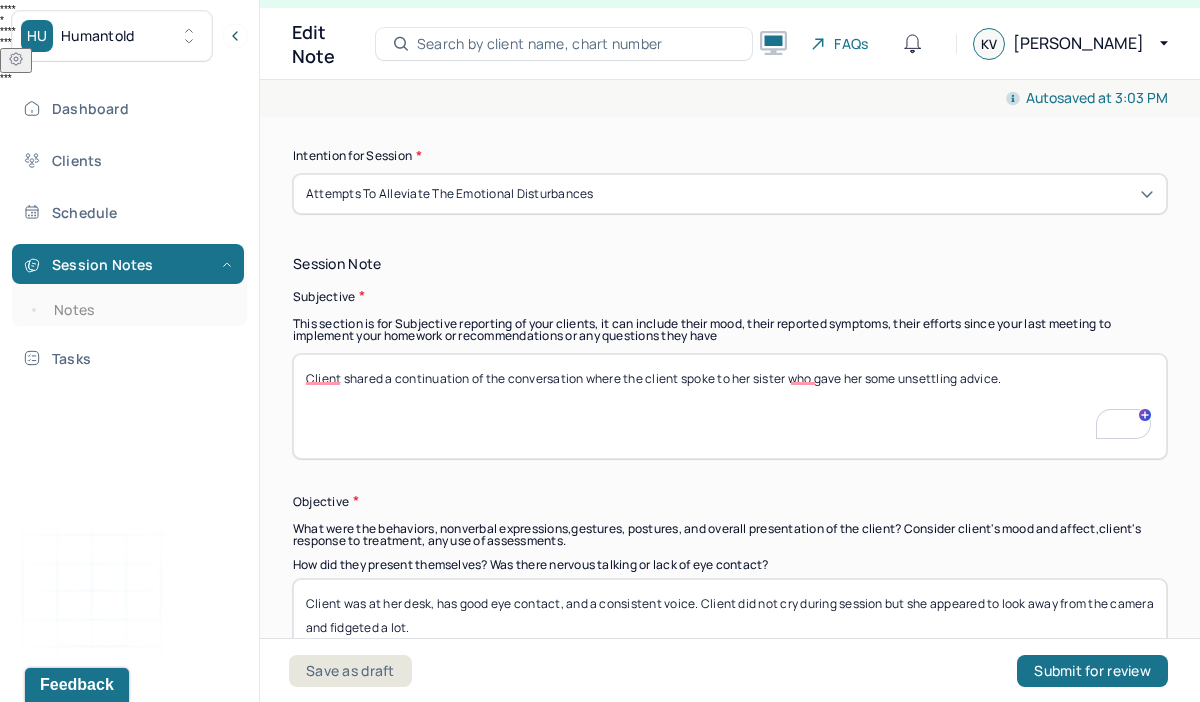 drag, startPoint x: 1022, startPoint y: 376, endPoint x: 273, endPoint y: 372, distance: 749.0107 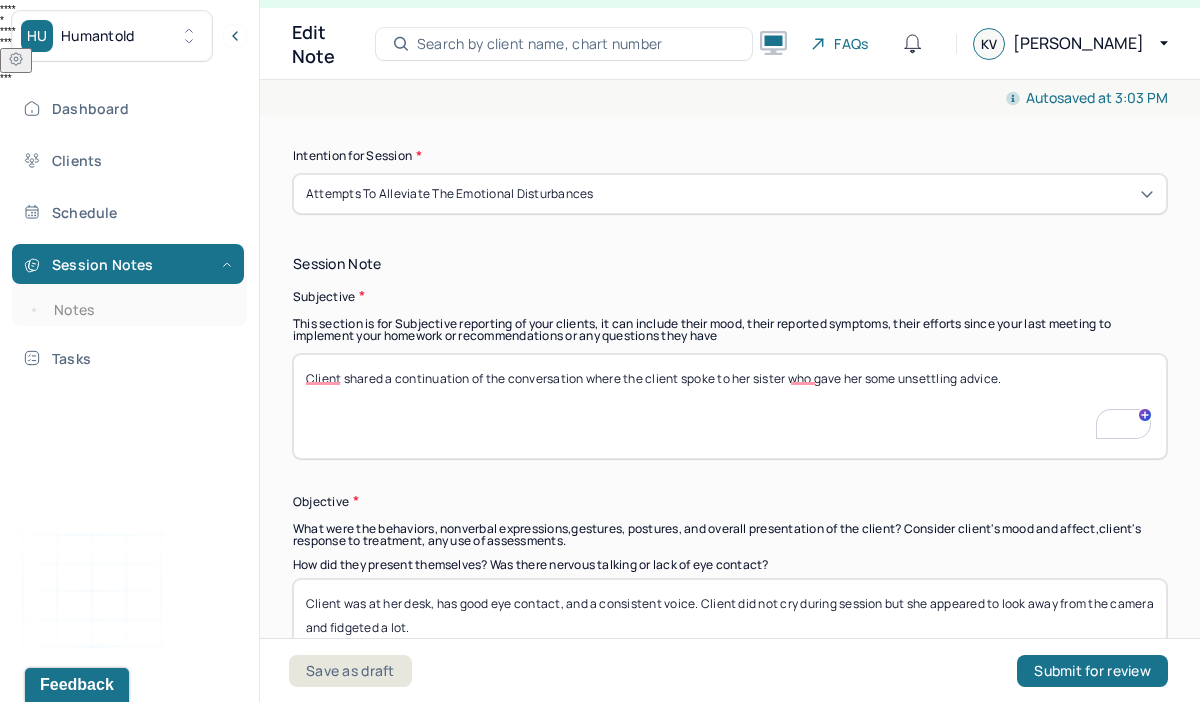 click on "Autosaved at 3:03 PM Appointment Details     Client name [PERSON_NAME] Date of service [DATE] Time 2:00pm - 3:00pm Duration 1hr Appointment type individual therapy Provider name [PERSON_NAME] Modifier 1 95 Telemedicine Note type Individual soap note Appointment Details     Client name [PERSON_NAME] Date of service [DATE] Time 2:00pm - 3:00pm Duration 1hr Appointment type individual therapy Provider name [PERSON_NAME] Modifier 1 95 Telemedicine Note type Individual soap note   Load previous session note   Instructions The fields marked with an asterisk ( * ) are required before you can submit your notes. Before you can submit your session notes, they must be signed. You have the option to save your notes as a draft before making a submission. Appointment location * Teletherapy Client Teletherapy Location Home Office Other Provider Teletherapy Location Home Office Other Consent was received for the teletherapy session The teletherapy session was conducted via video Primary diagnosis * (optional) *" at bounding box center (730, 391) 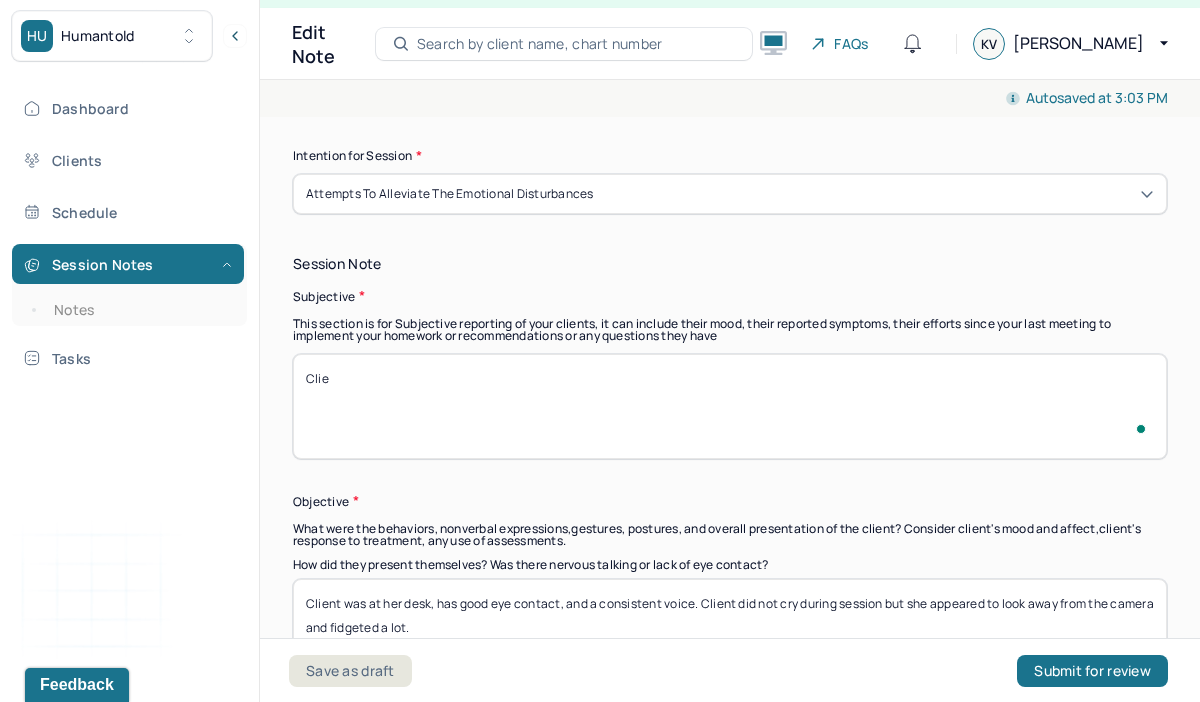 scroll, scrollTop: 1277, scrollLeft: 0, axis: vertical 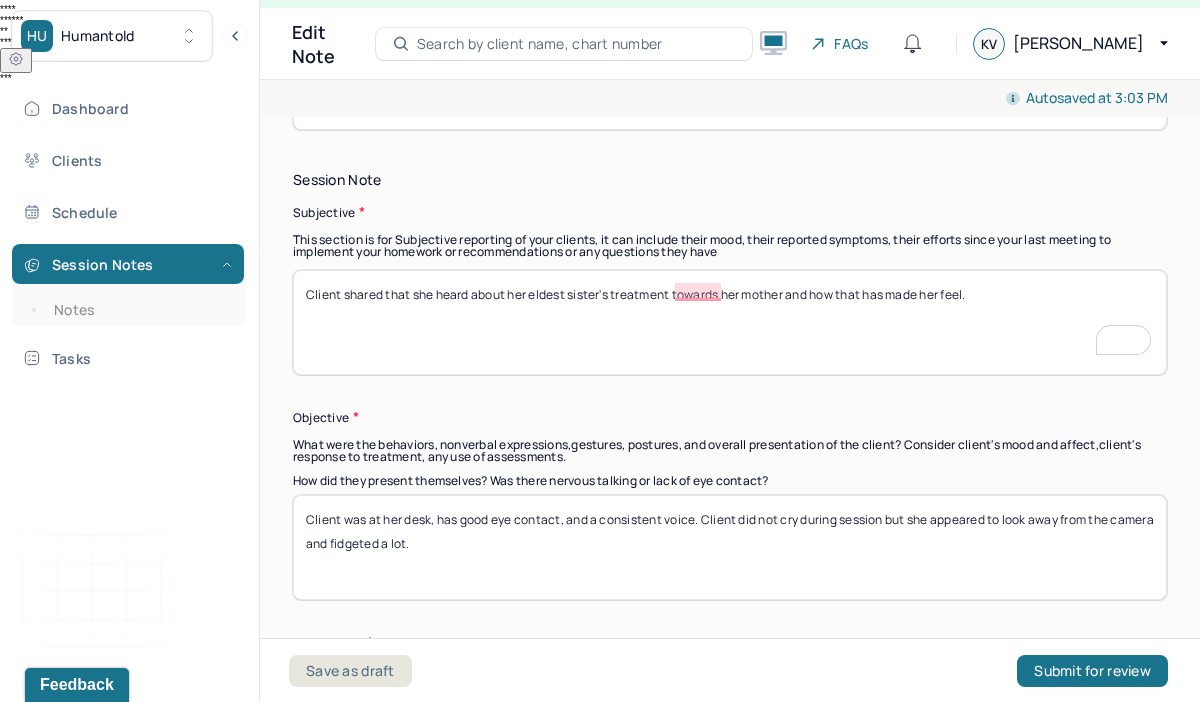 type on "Client shared that she heard about her eldest sister's treatment towards her mother and how that has made her feel." 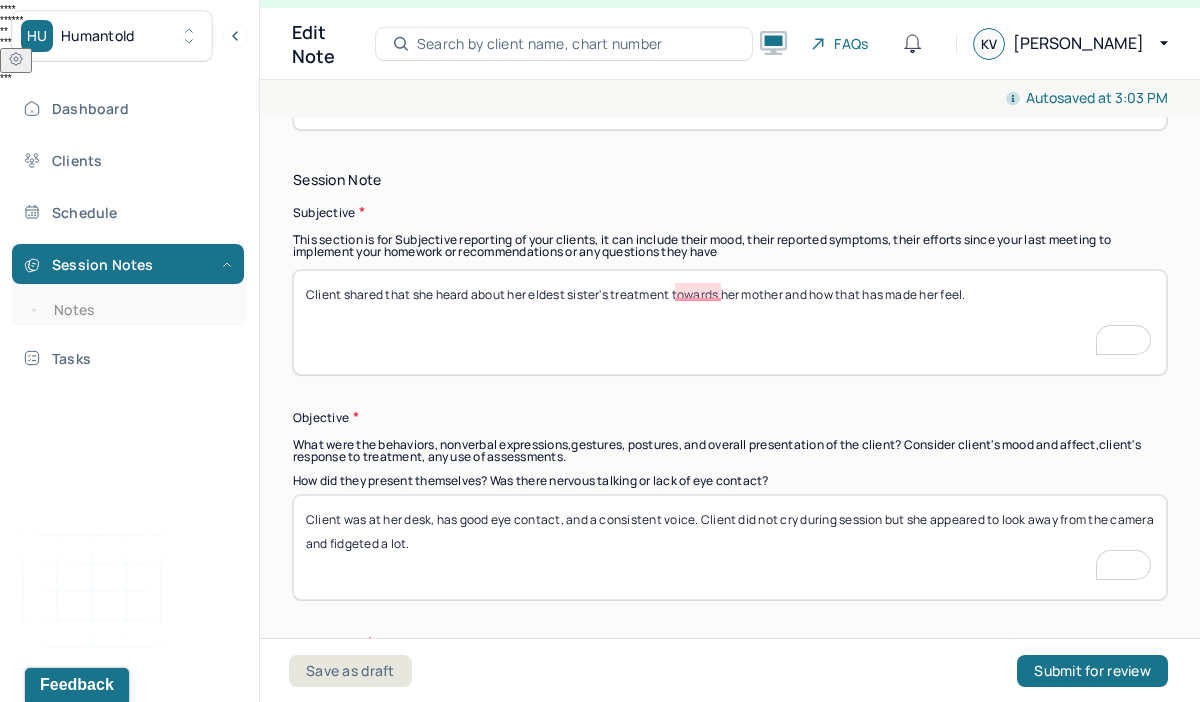 drag, startPoint x: 713, startPoint y: 514, endPoint x: 715, endPoint y: 531, distance: 17.117243 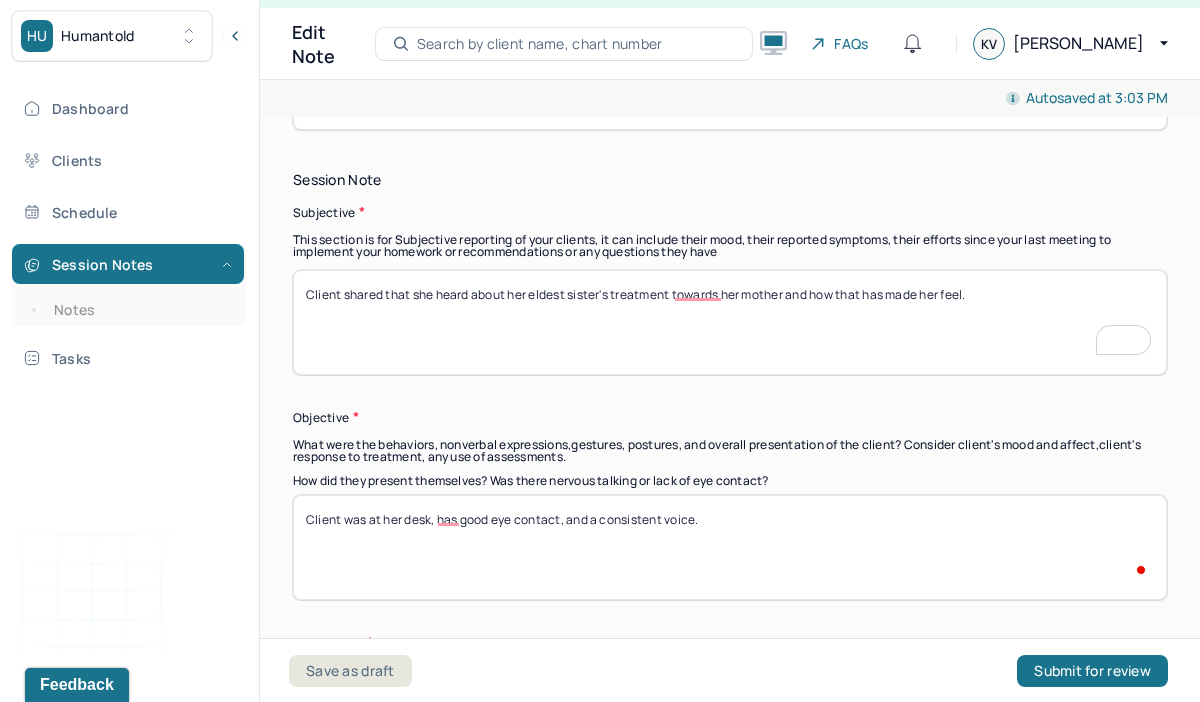scroll, scrollTop: 1361, scrollLeft: 0, axis: vertical 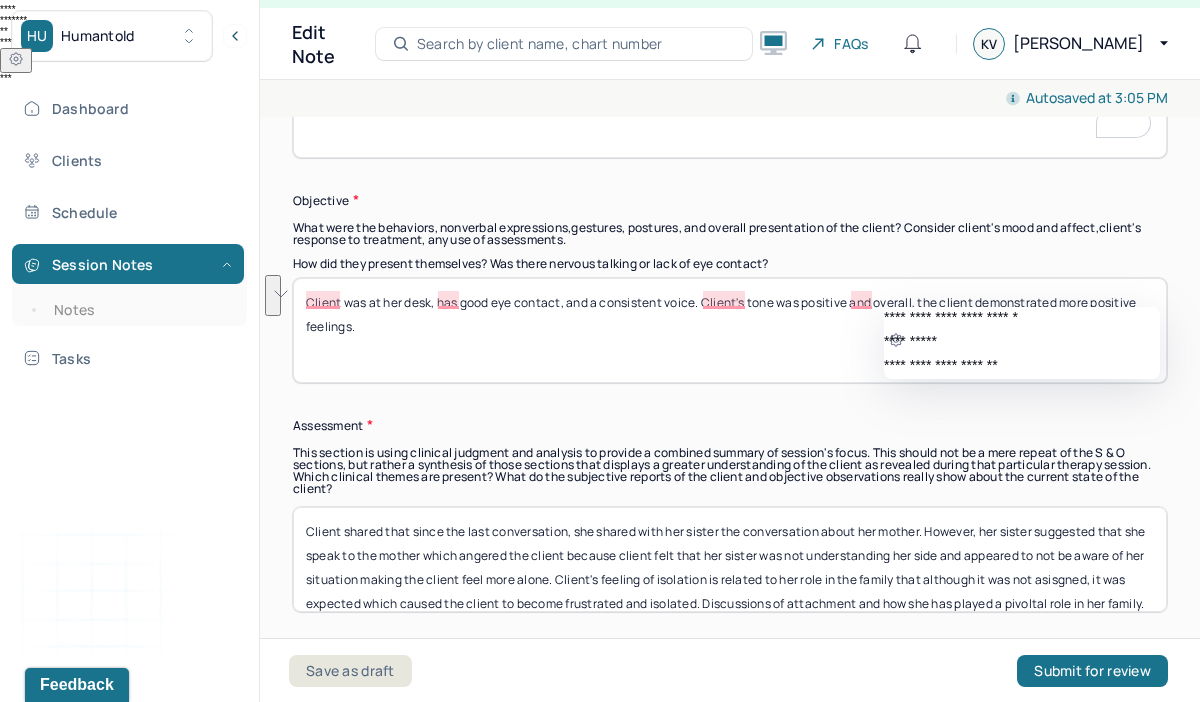 click on "HU Humantold       Dashboard Clients Schedule Session Notes Notes Tasks KV [PERSON_NAME] provider   Logout   Diagnosis codes on session notes are currently limited to one (1). Only input the primary diagnosis.     Edit Note   Search by client name, chart number     FAQs     KV [PERSON_NAME] at 3:05 PM Appointment Details     Client name [PERSON_NAME] Date of service [DATE] Time 2:00pm - 3:00pm Duration 1hr Appointment type individual therapy Provider name [PERSON_NAME] Modifier 1 95 Telemedicine Note type Individual soap note Appointment Details     Client name [PERSON_NAME] Date of service [DATE] Time 2:00pm - 3:00pm Duration 1hr Appointment type individual therapy Provider name [PERSON_NAME] Modifier 1 95 Telemedicine Note type Individual soap note   Load previous session note   Instructions The fields marked with an asterisk ( * ) are required before you can submit your notes. Appointment location * Teletherapy Client Teletherapy Location Home Office Other" at bounding box center (600, 315) 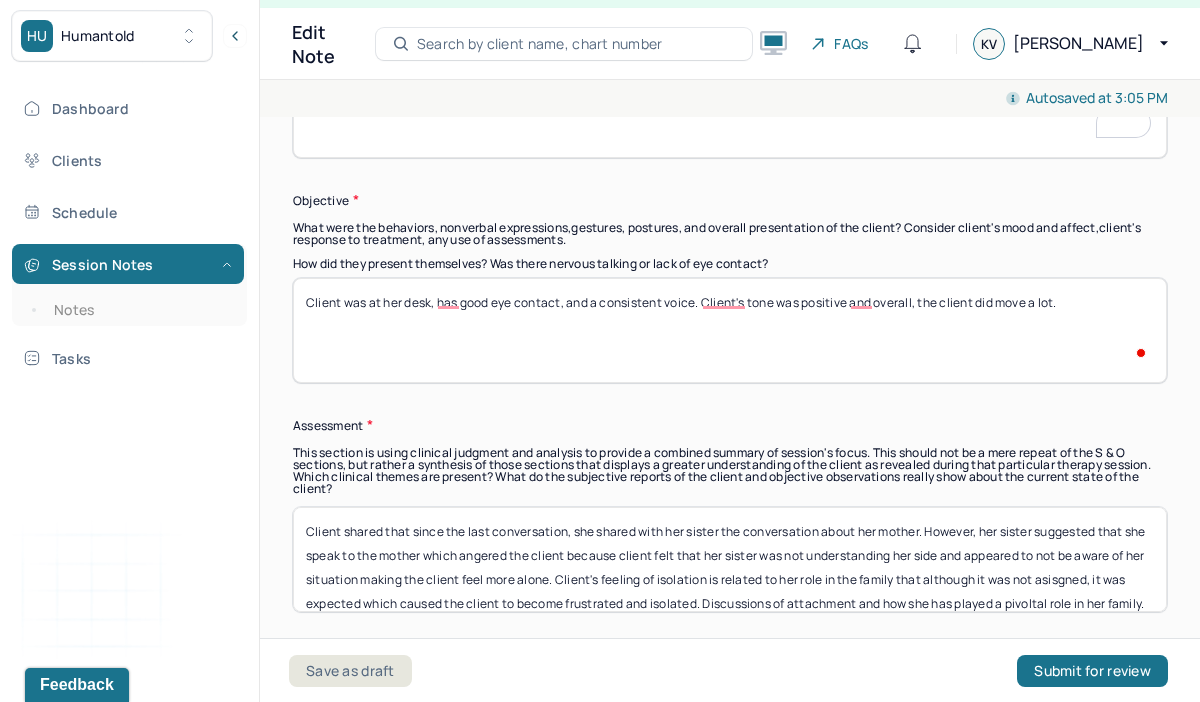 scroll, scrollTop: 1718, scrollLeft: 0, axis: vertical 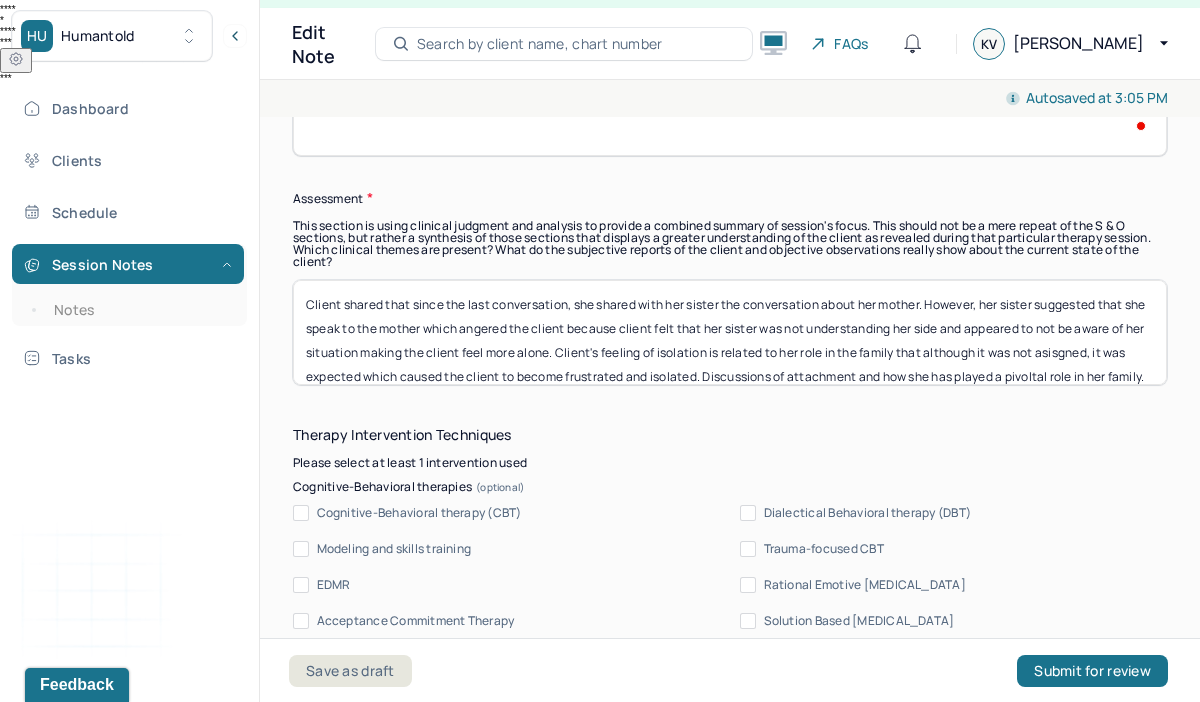 type on "Client was at her desk, has good eye contact, and a consistent voice. Client's tone was positive and overall, the client was expressive with her hands." 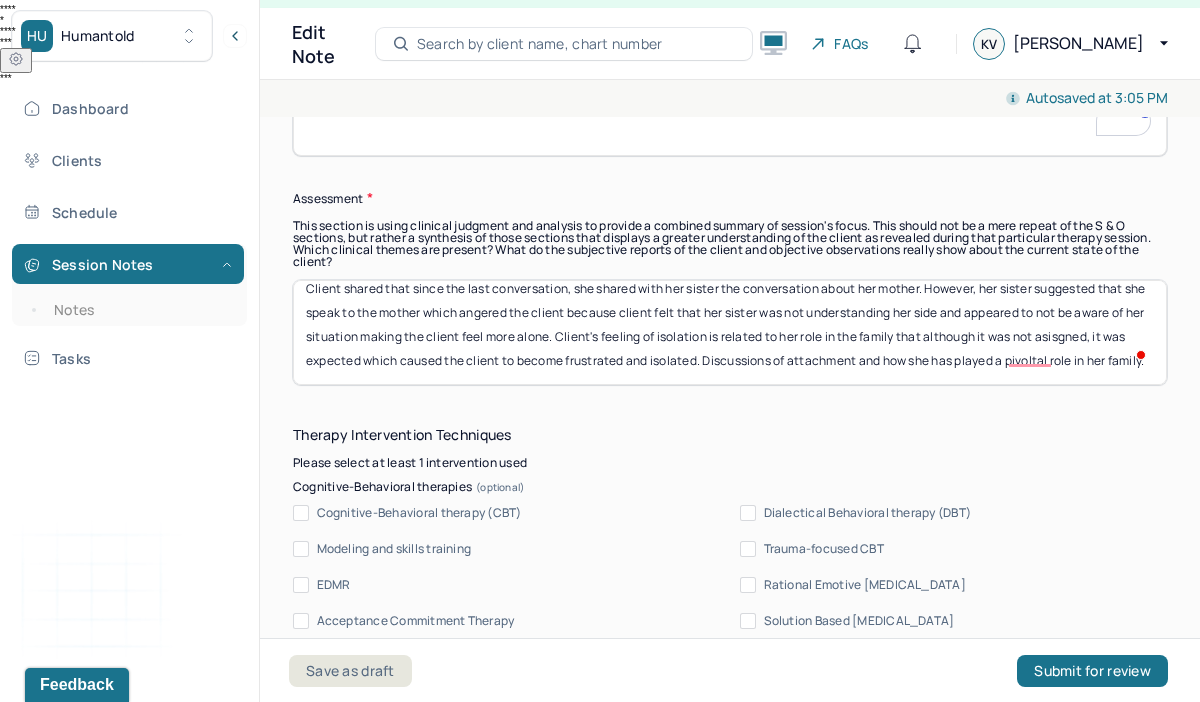 drag, startPoint x: 309, startPoint y: 301, endPoint x: 490, endPoint y: 415, distance: 213.90886 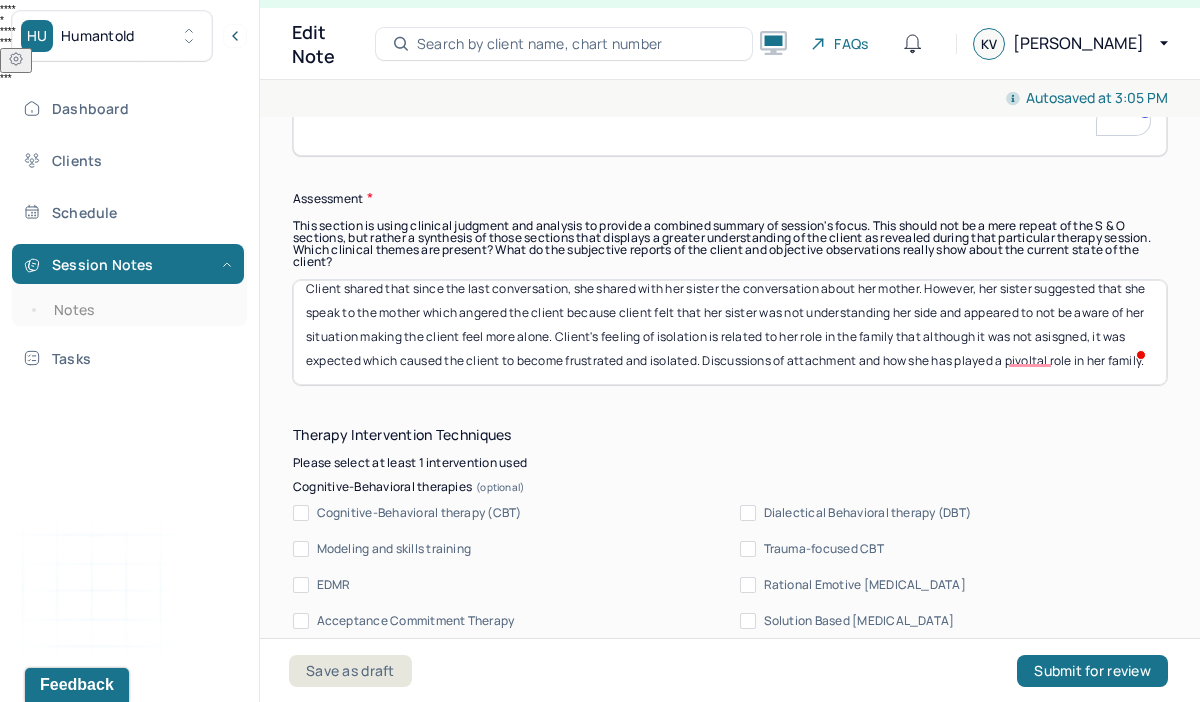 click on "Instructions The fields marked with an asterisk ( * ) are required before you can submit your notes. Before you can submit your session notes, they must be signed. You have the option to save your notes as a draft before making a submission. Appointment location * Teletherapy Client Teletherapy Location Home Office Other Provider Teletherapy Location Home Office Other Consent was received for the teletherapy session The teletherapy session was conducted via video Primary diagnosis * F41.1 [MEDICAL_DATA] Secondary diagnosis (optional) Secondary diagnosis Tertiary diagnosis (optional) Tertiary diagnosis Emotional / Behavioural symptoms demonstrated * Client was making good eye contact, tone was consistent, but appeared to fidget. Client fidgeting and there was increased hand movement.  Causing * Maladaptive Functioning Intention for Session * Attempts to alleviate the emotional disturbances Session Note Subjective Objective Assessment Therapy Intervention Techniques Cognitive-Behavioral therapies" at bounding box center (730, 807) 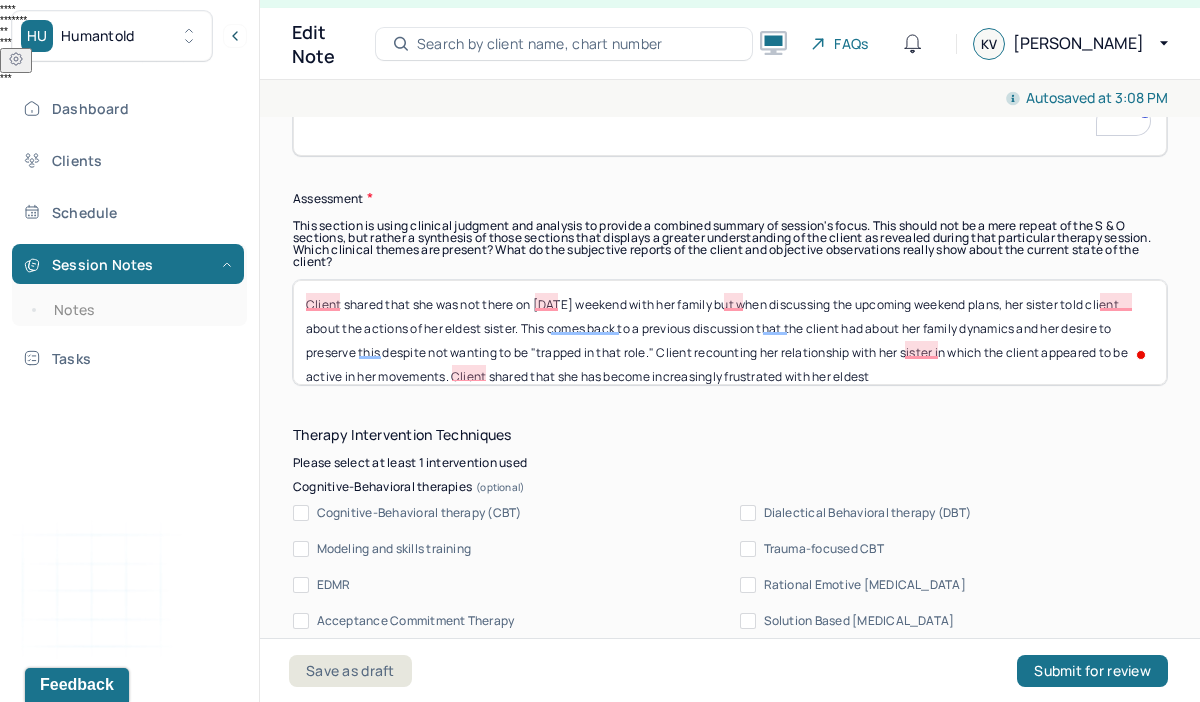 click on "Client shared that she was not there on [DATE] weekend with her family but when discussing the upcoming weekend plans, her sister told client about the actions of her eldest sister. This comes back to a previous discussion that the client had about her family dynamics and her desire to preserve this despite not wanting to be "trapped in that role." Client recounting her relationship with her sister in which the client appeared to be active in her movements." at bounding box center [730, 332] 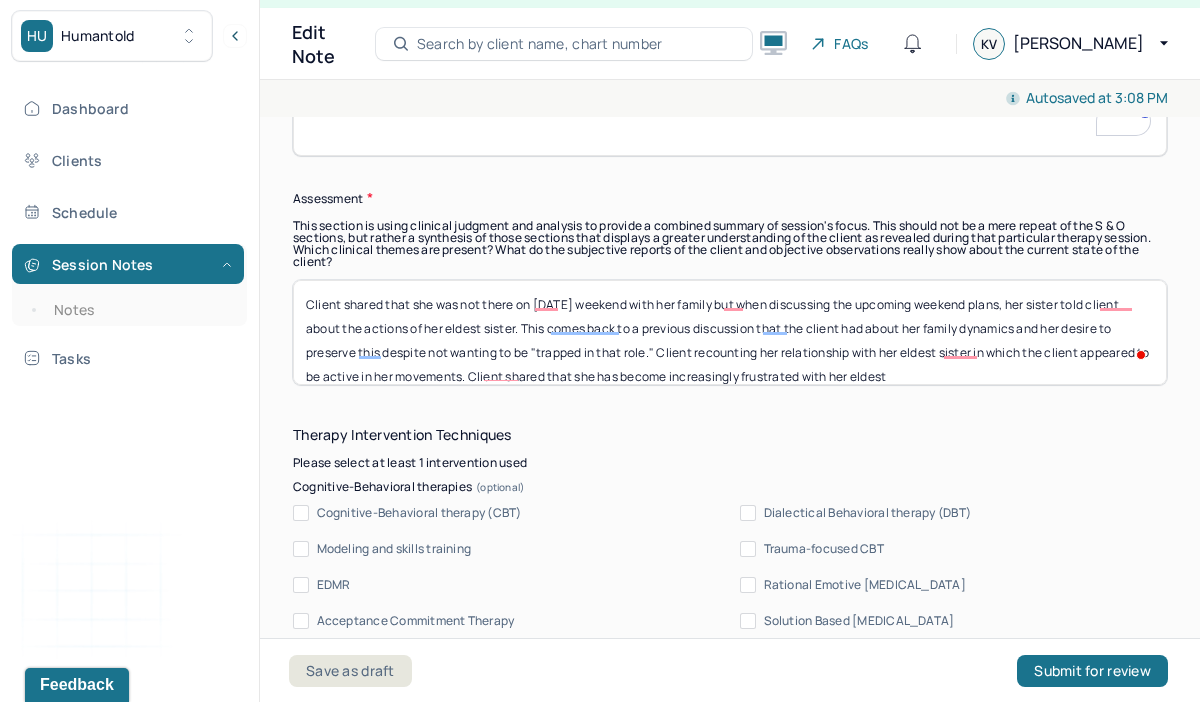 click on "Client shared that she was not there on [DATE] weekend with her family but when discussing the upcoming weekend plans, her sister told client about the actions of her eldest sister. This comes back to a previous discussion that the client had about her family dynamics and her desire to preserve this despite not wanting to be "trapped in that role." Client recounting her relationship with her sister in which the client appeared to be active in her movements. Client shared that she has become increasingly frustrated with her eldest" at bounding box center (730, 332) 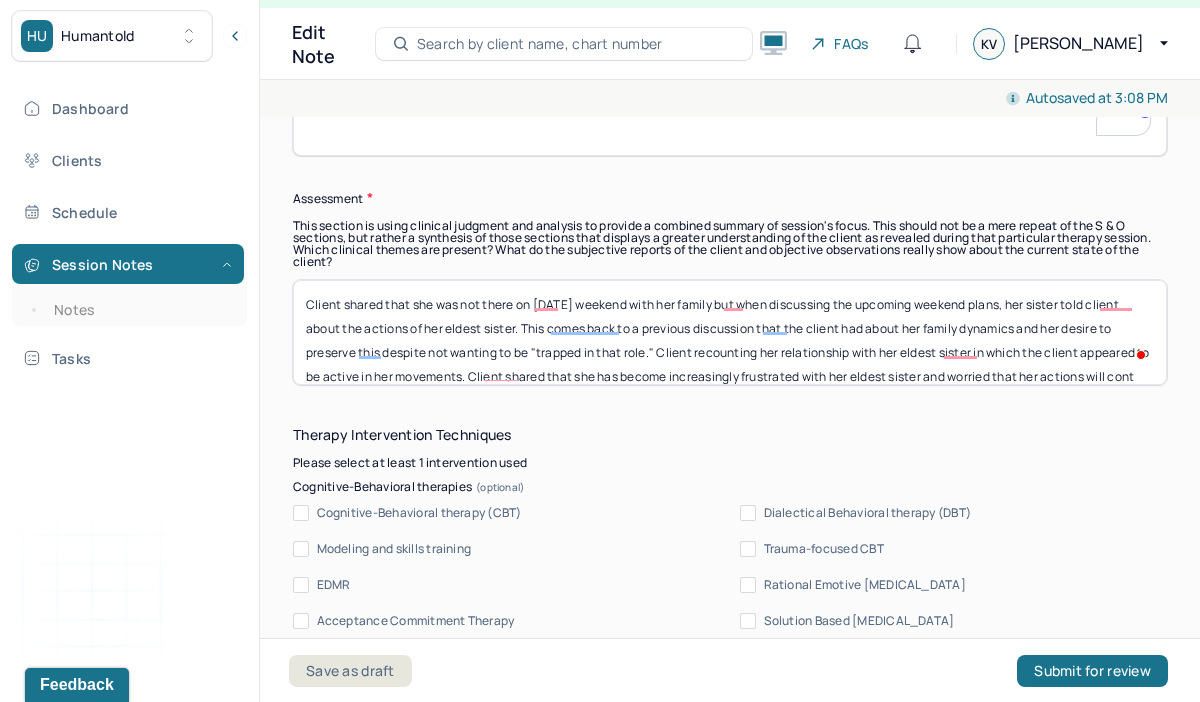 scroll, scrollTop: 24, scrollLeft: 0, axis: vertical 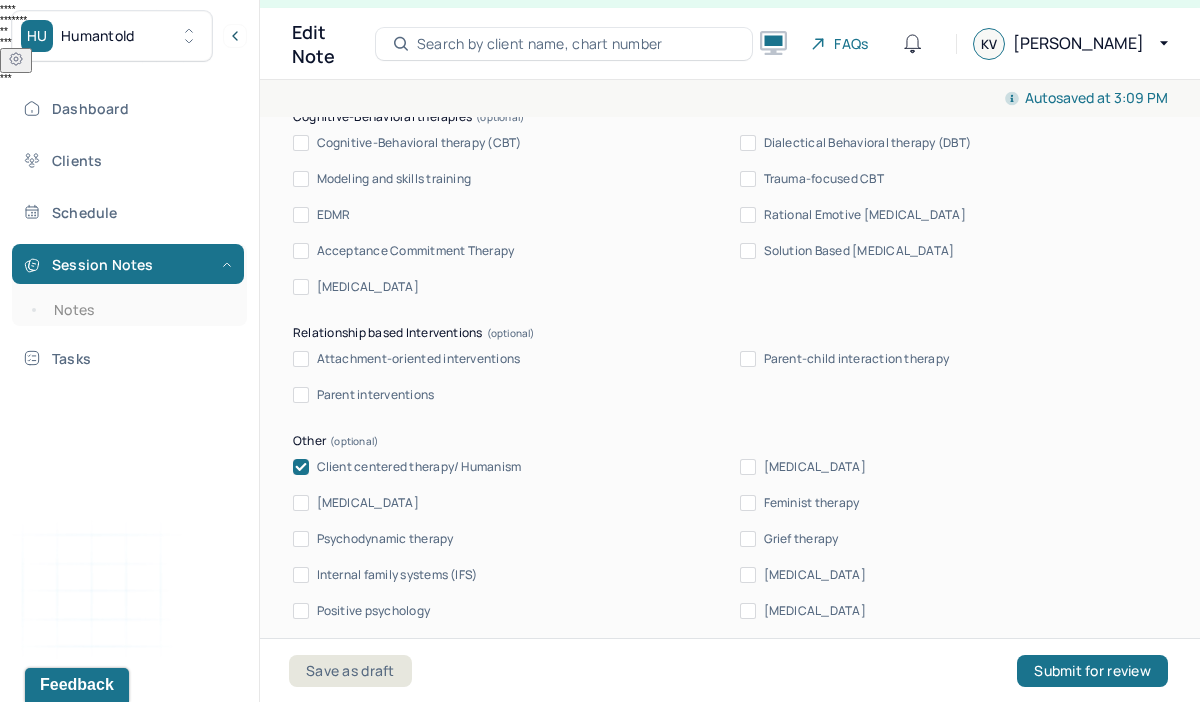 type on "Client shared that she was not there on [DATE] weekend with her family but when discussing the upcoming weekend plans, her sister told client about the actions of her eldest sister. This comes back to a previous discussion that the client had about her family dynamics and her desire to preserve this despite not wanting to be "trapped in that role." Client recounting her relationship with her eldest sister in which the client appeared to be active in her movements. Client shared that she has become increasingly frustrated with her eldest sister and worried that her actions will continue to be prevalent towards the rest of the members. Client appeared to benefit not only with the validation of her fear but a more attachment related approach towards the client." 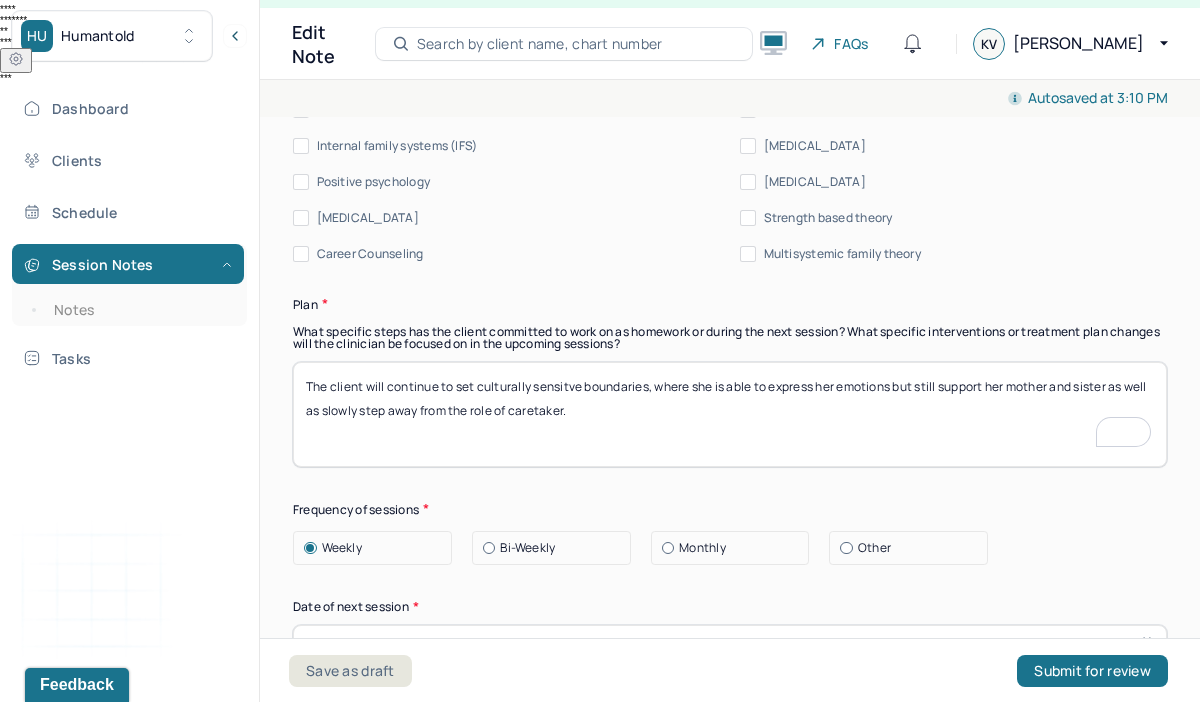 drag, startPoint x: 599, startPoint y: 408, endPoint x: 309, endPoint y: 361, distance: 293.78394 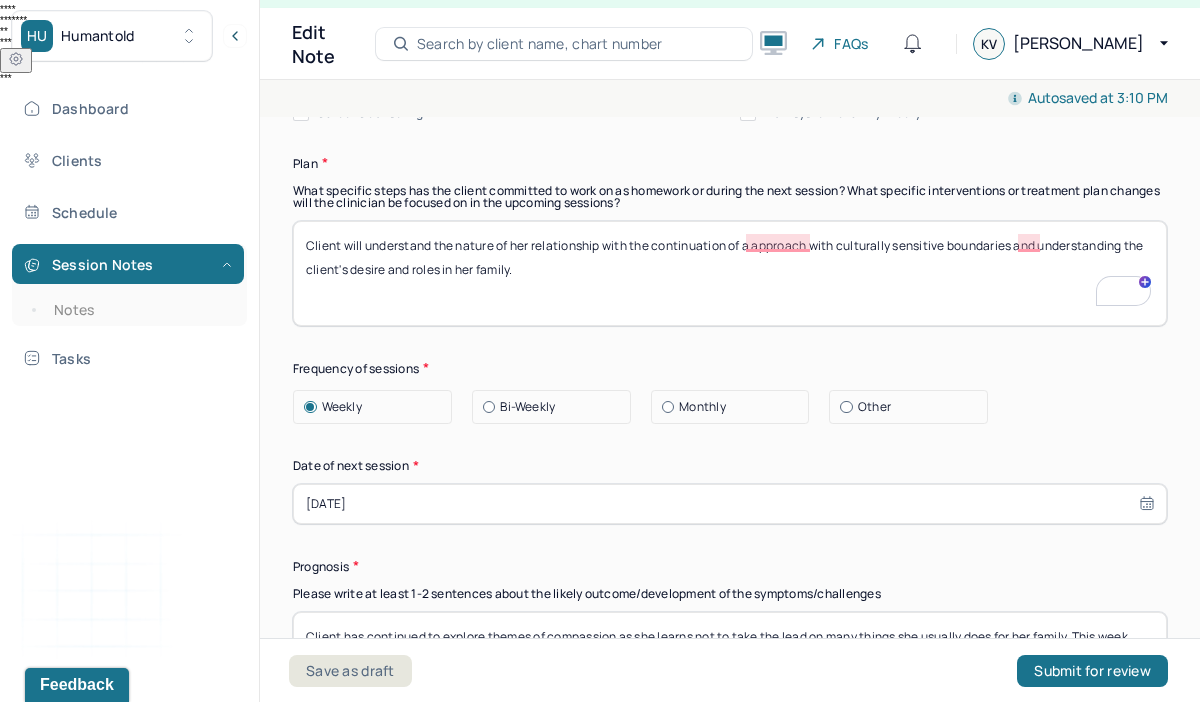 type on "Client will understand the nature of her relationship with the continuation of a approach with culturally sensitive boundaries and understanding the client's desire and roles in her family." 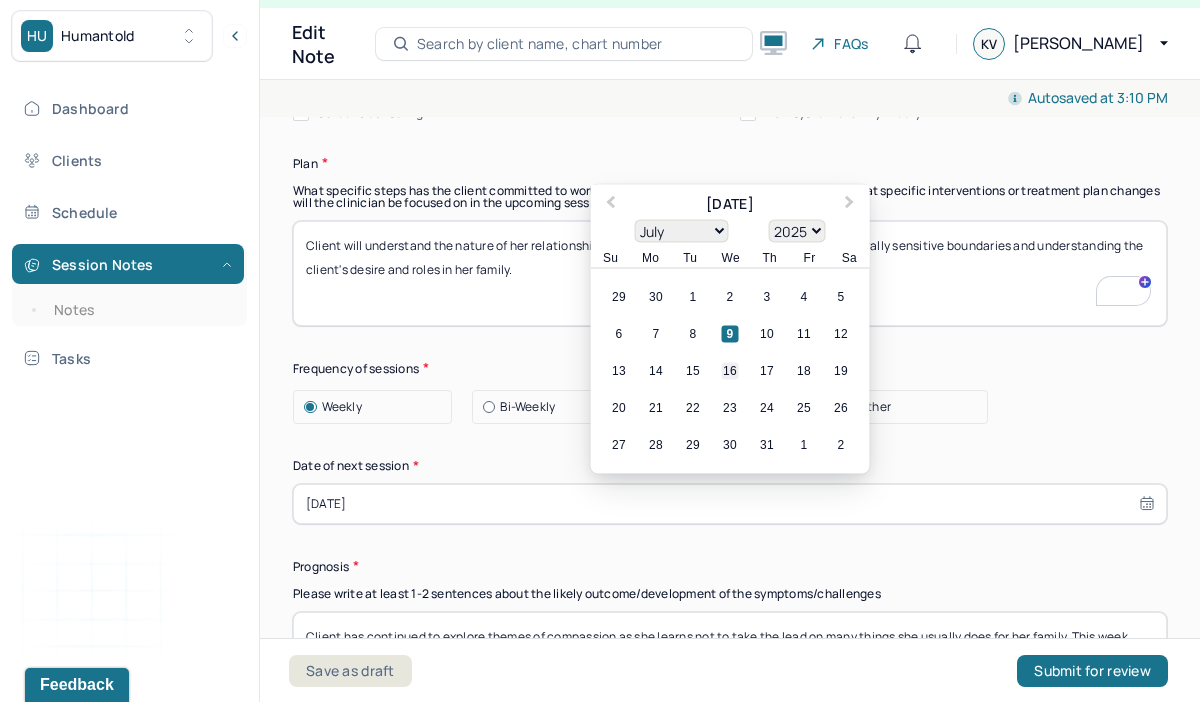 click on "16" at bounding box center (730, 370) 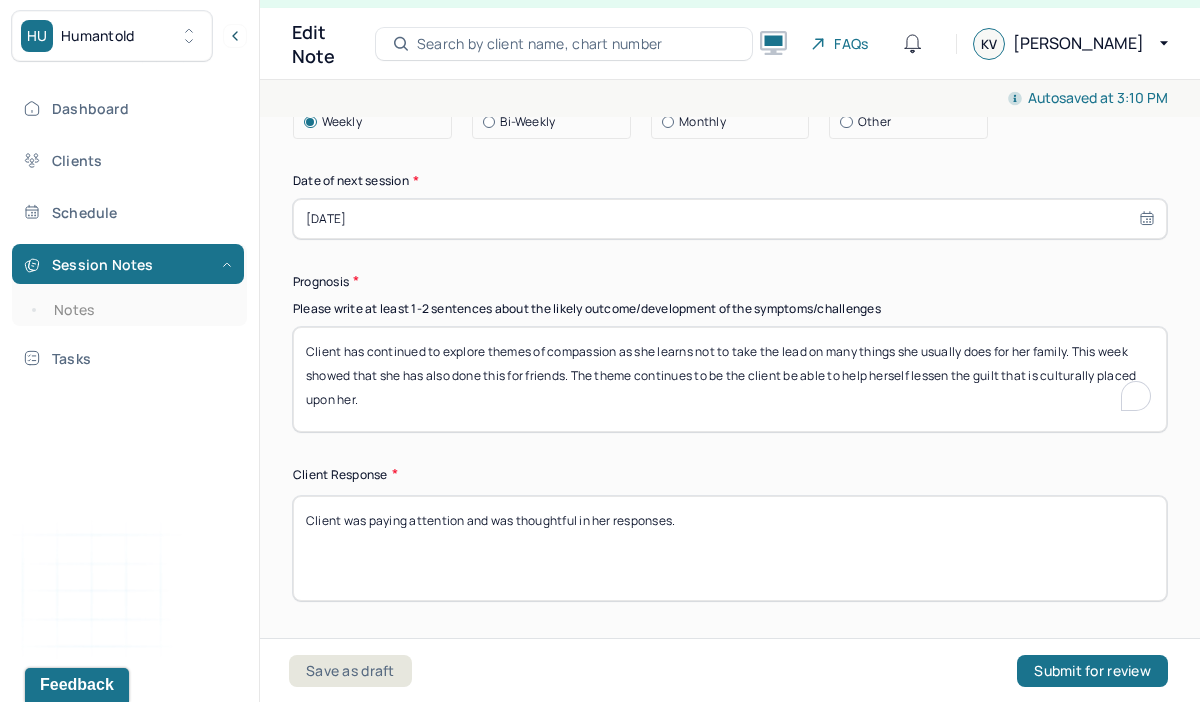 click on "Client has continued to explore themes of compassion as she learns not to take the lead on many things she usually does for her family. This week showed that she has also done this for friends. The theme continues to be the client be able to help herself lessen the guilt that is culturally placed upon her." at bounding box center (730, 379) 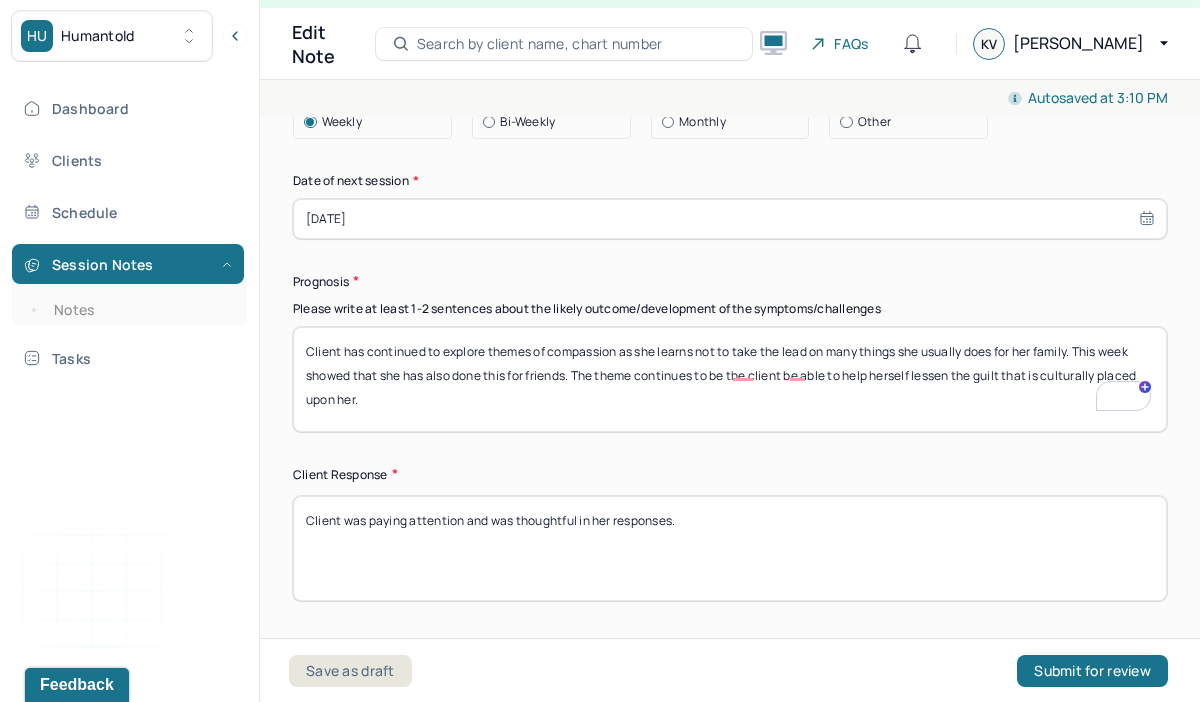 drag, startPoint x: 1077, startPoint y: 348, endPoint x: 1097, endPoint y: 374, distance: 32.80244 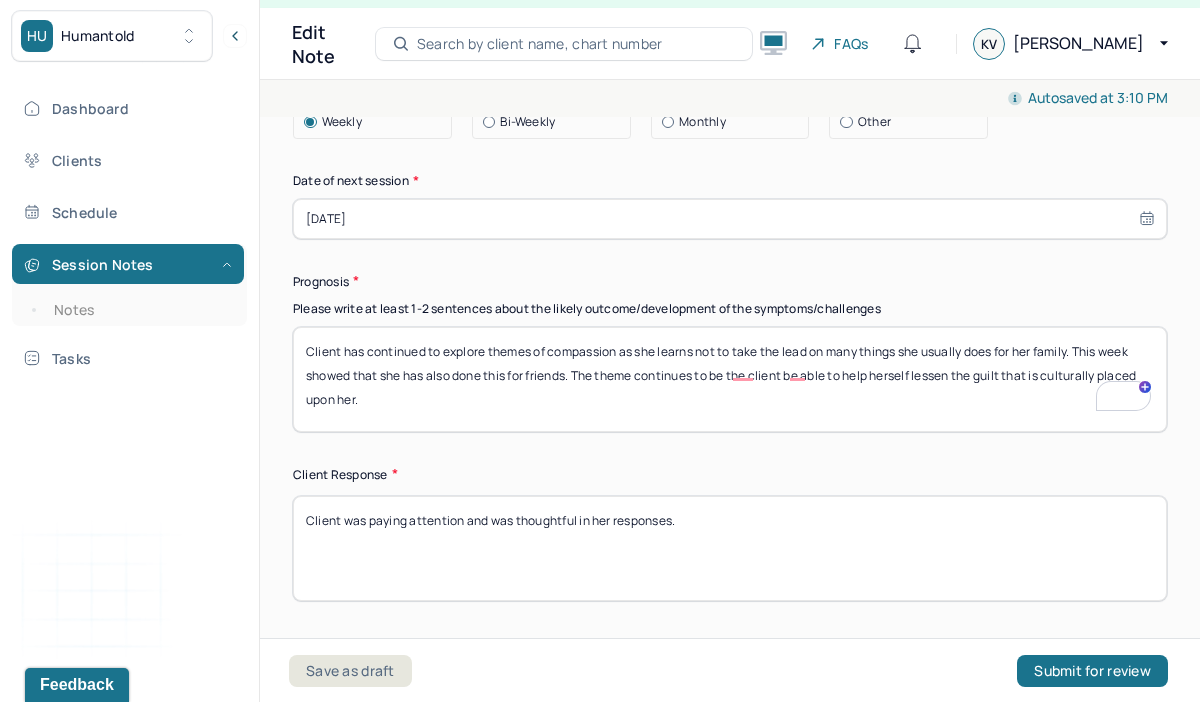 click on "Client has continued to explore themes of compassion as she learns not to take the lead on many things she usually does for her family. This week showed that she has also done this for friends. The theme continues to be the client be able to help herself lessen the guilt that is culturally placed upon her." at bounding box center [730, 379] 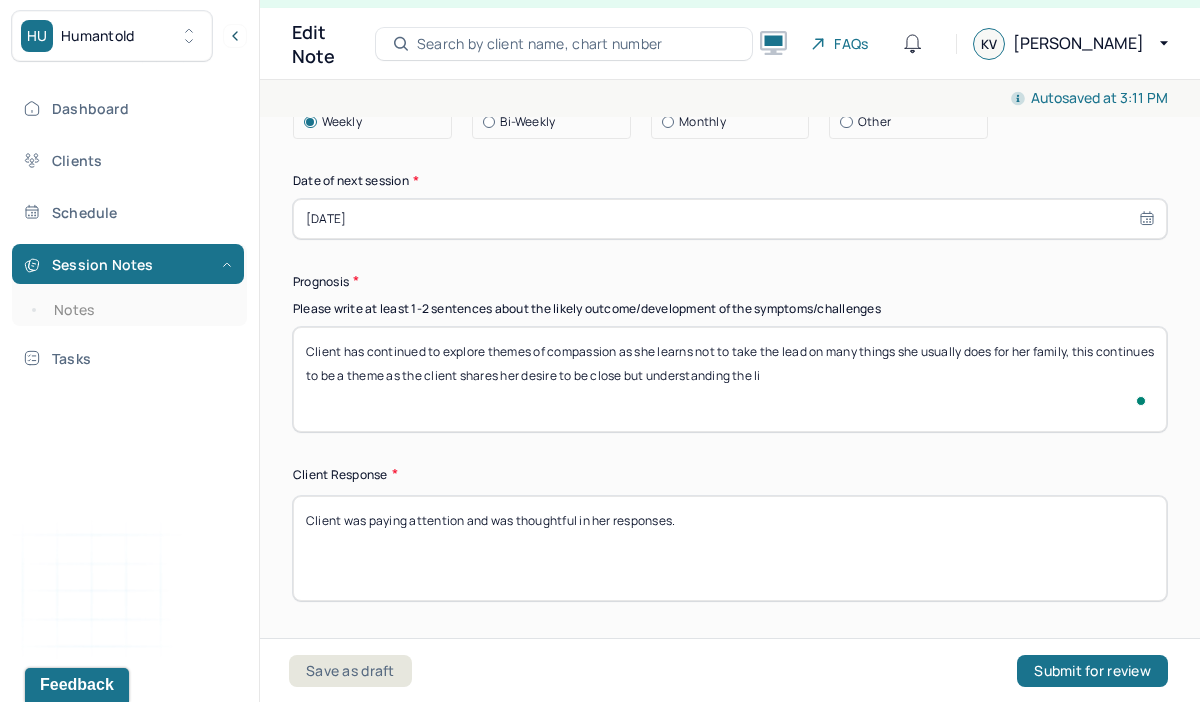 type on "Client has continued to explore themes of compassion as she learns not to take the lead on many things she usually does for her family, this continues to be a theme as the client shares her desire to be close but understanding the lim" 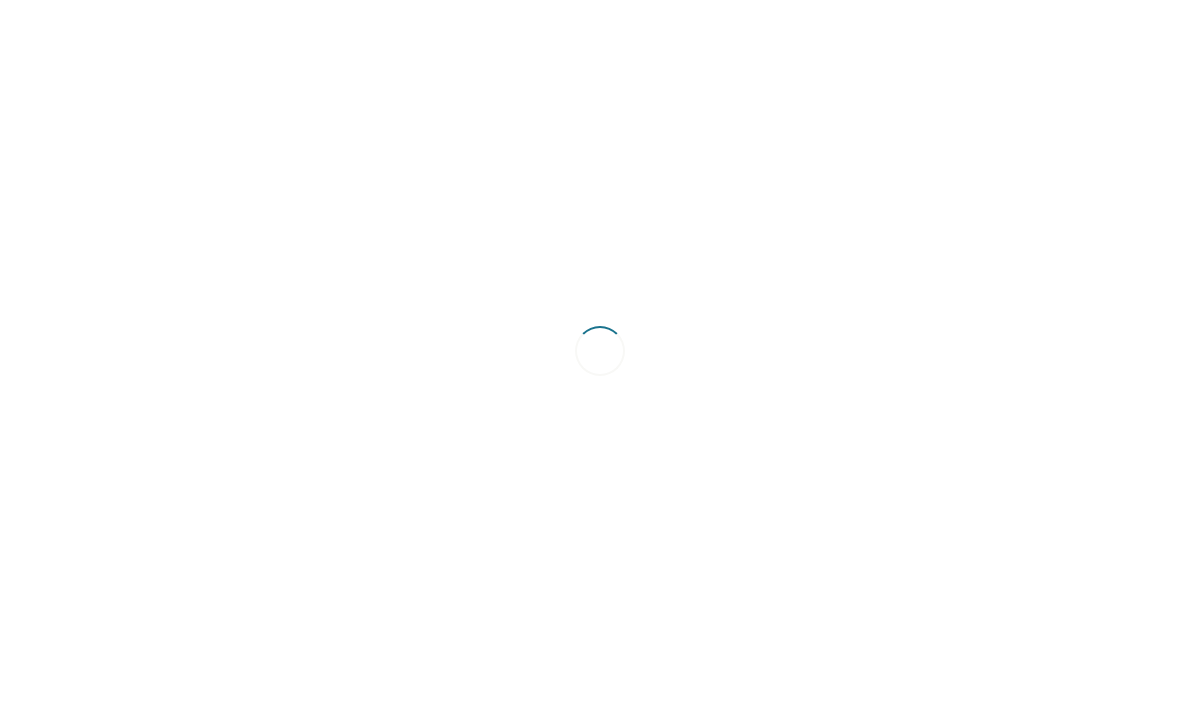 scroll, scrollTop: 0, scrollLeft: 0, axis: both 